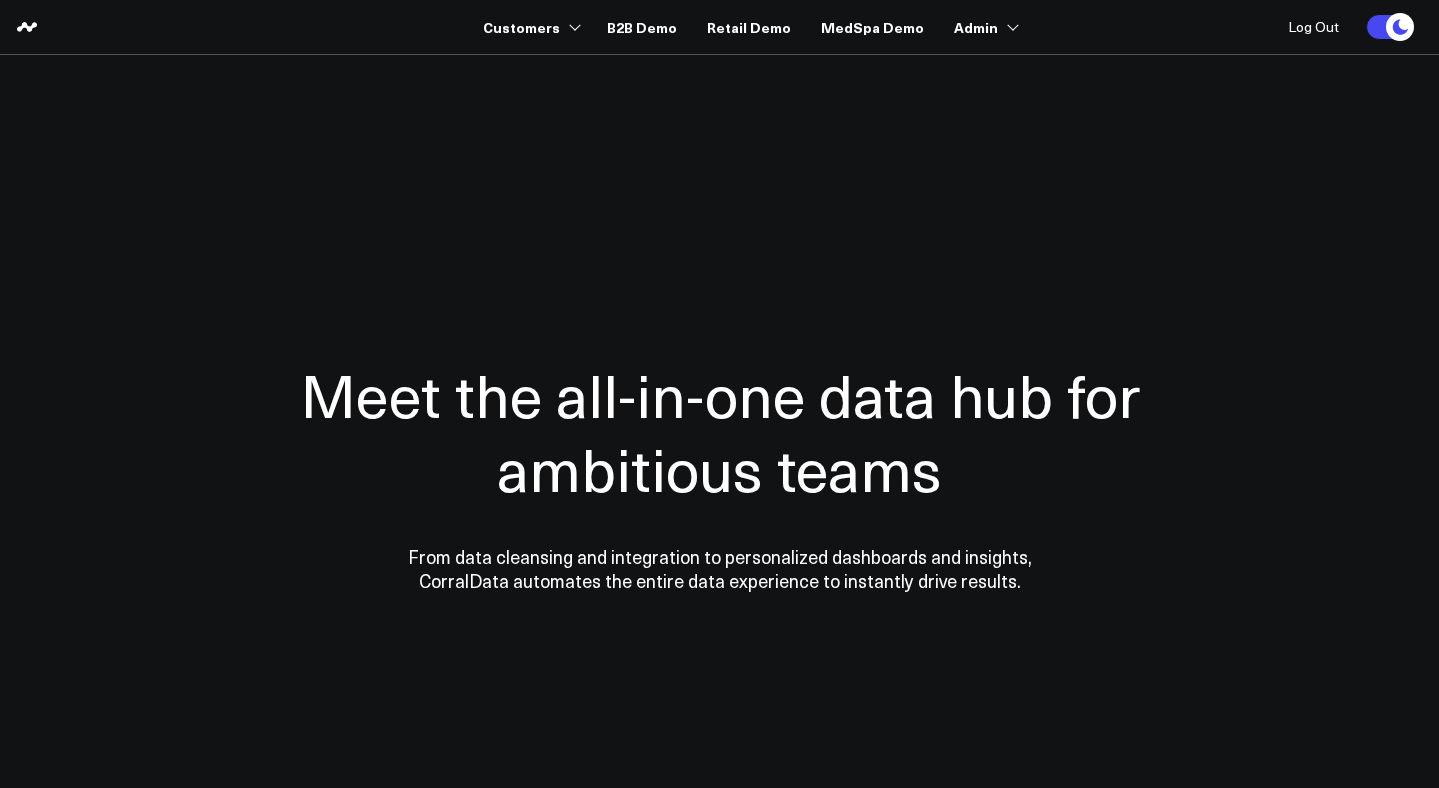 scroll, scrollTop: 0, scrollLeft: 0, axis: both 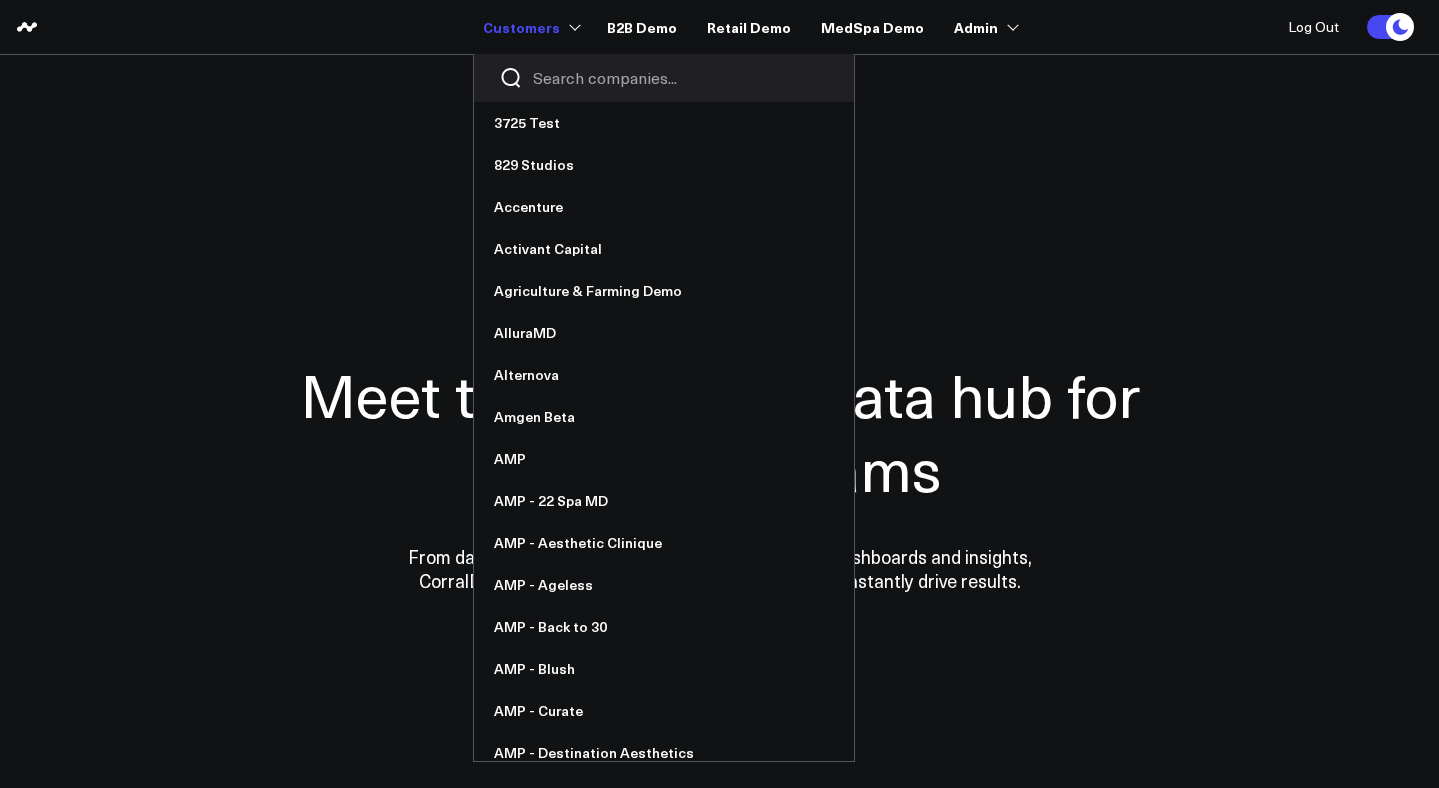 click at bounding box center (681, 78) 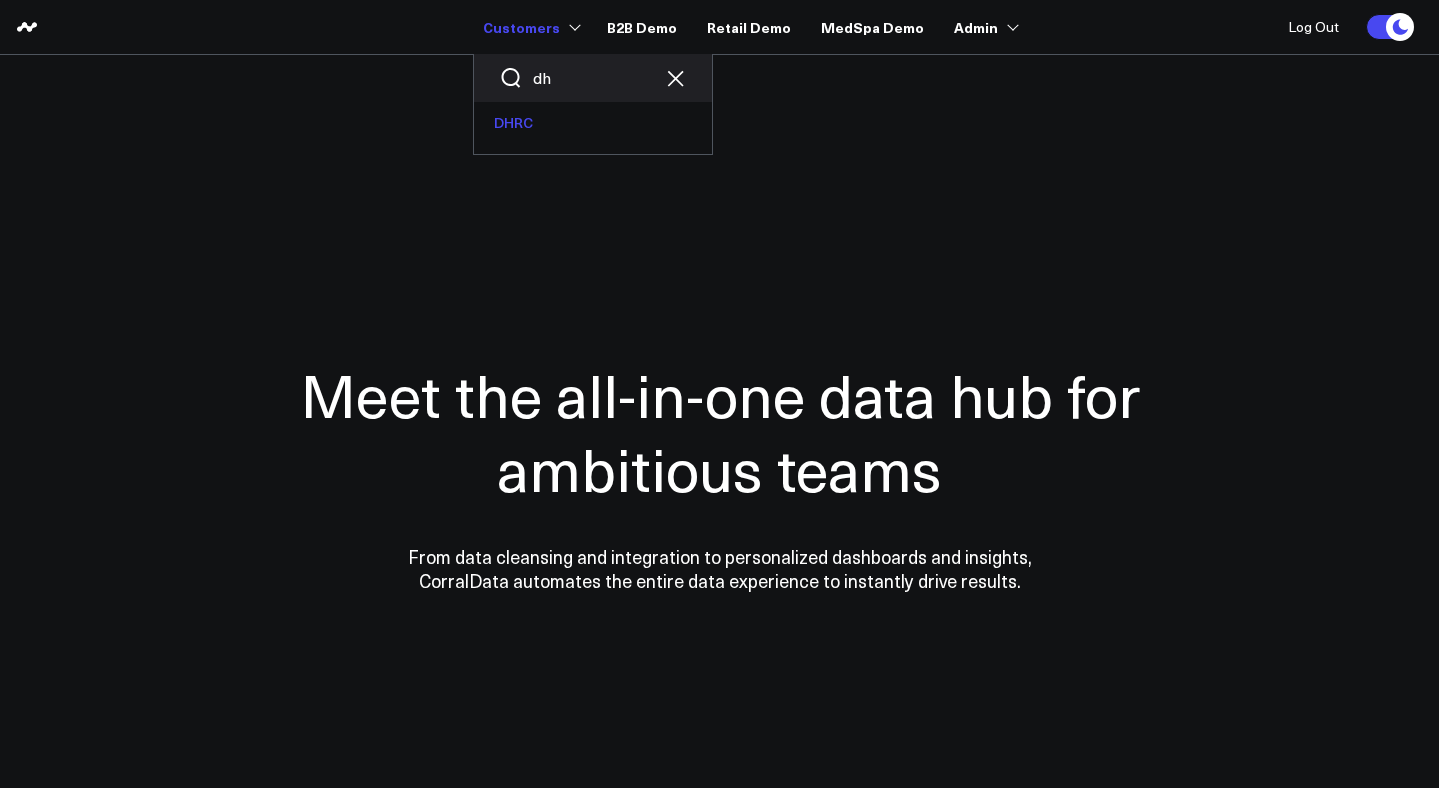 type on "dh" 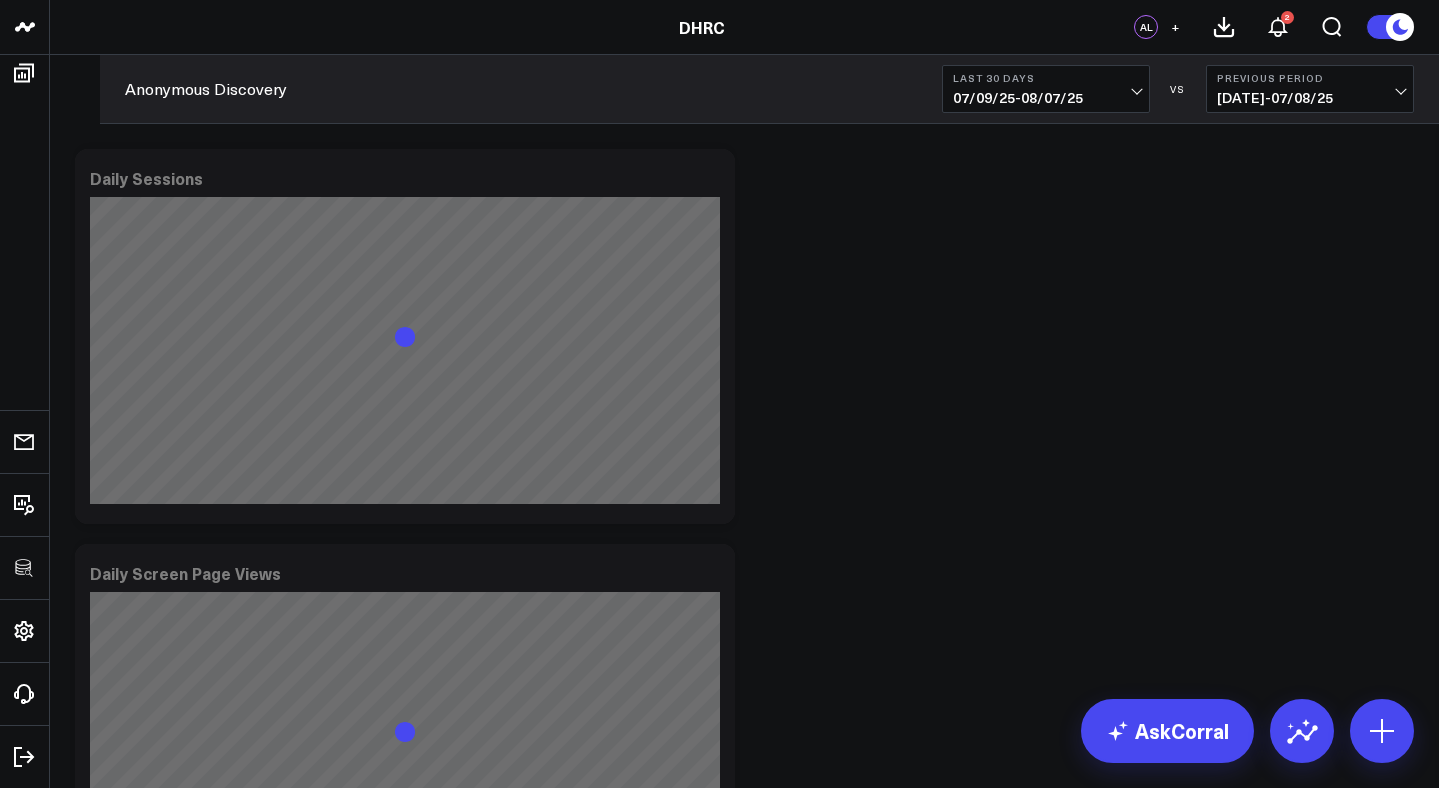 scroll, scrollTop: 0, scrollLeft: 0, axis: both 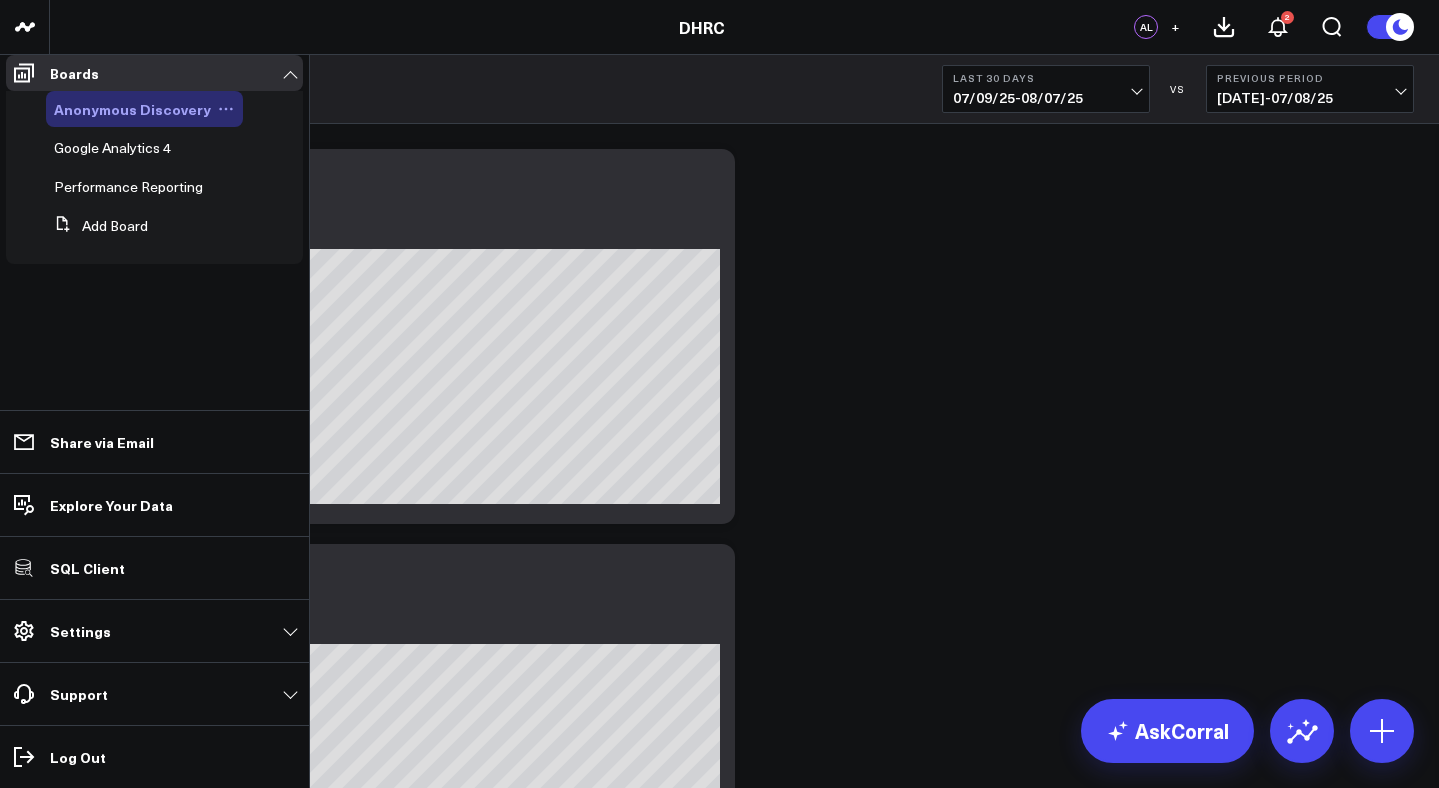 click 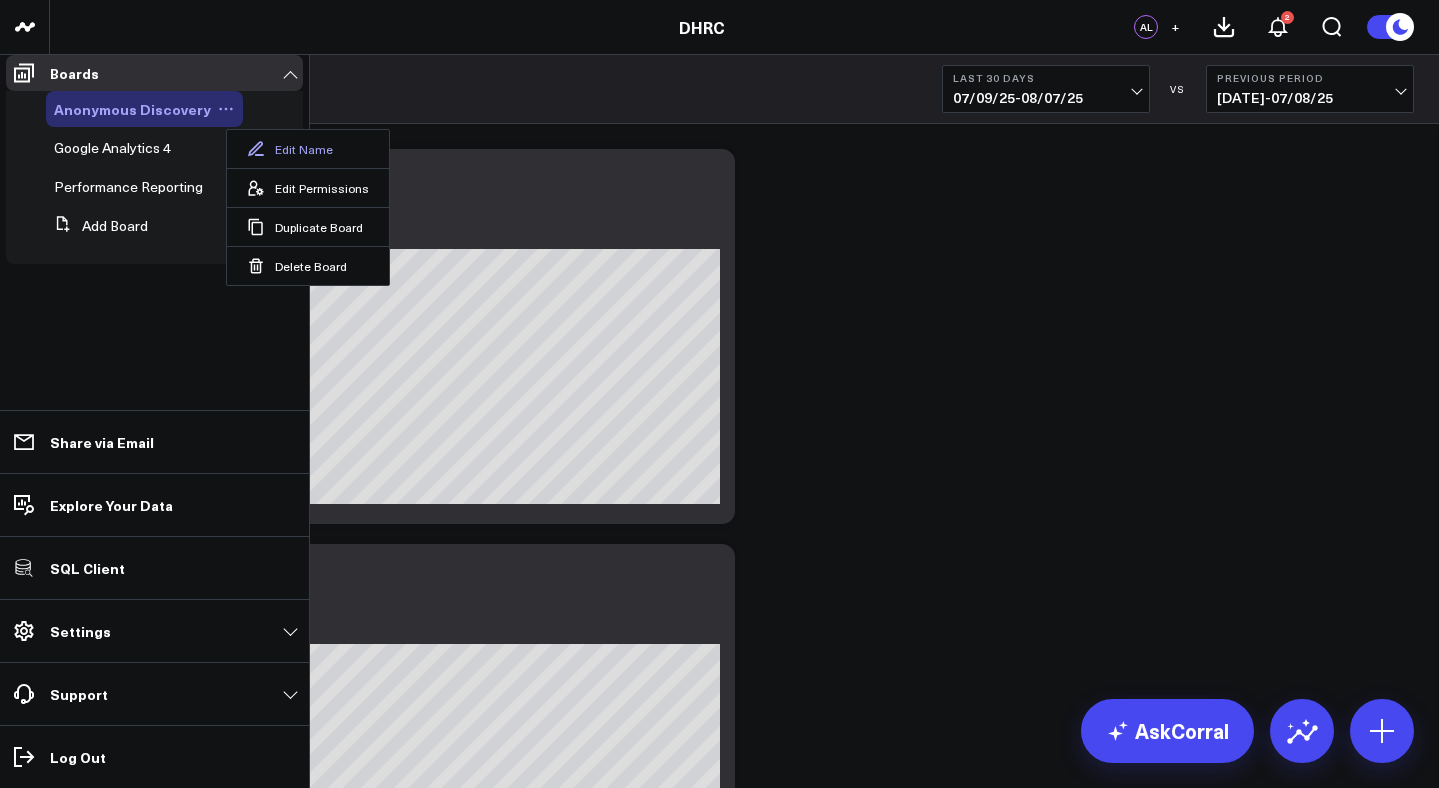 click on "Edit Name" at bounding box center (308, 149) 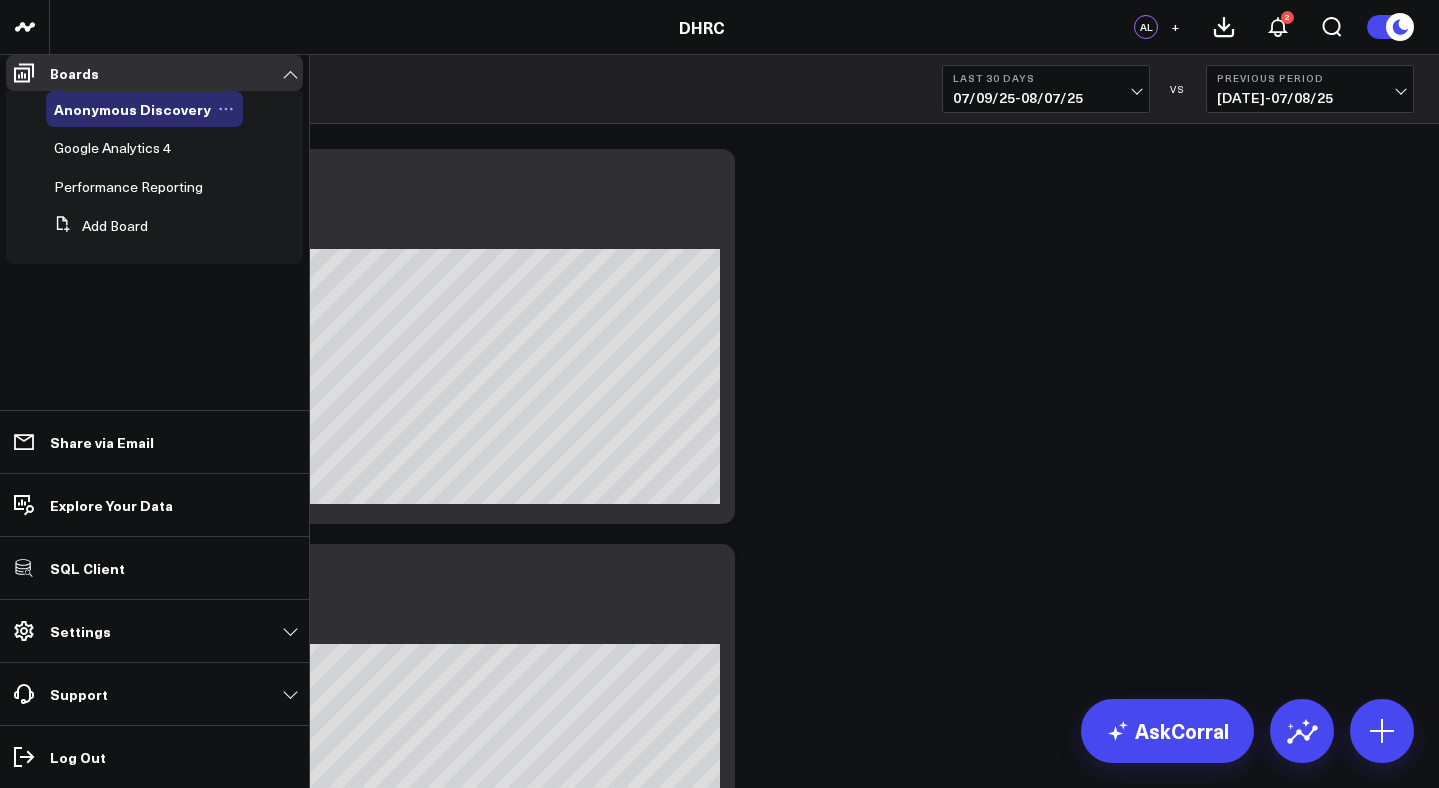 click on "Anonymous Discovery" at bounding box center (132, 109) 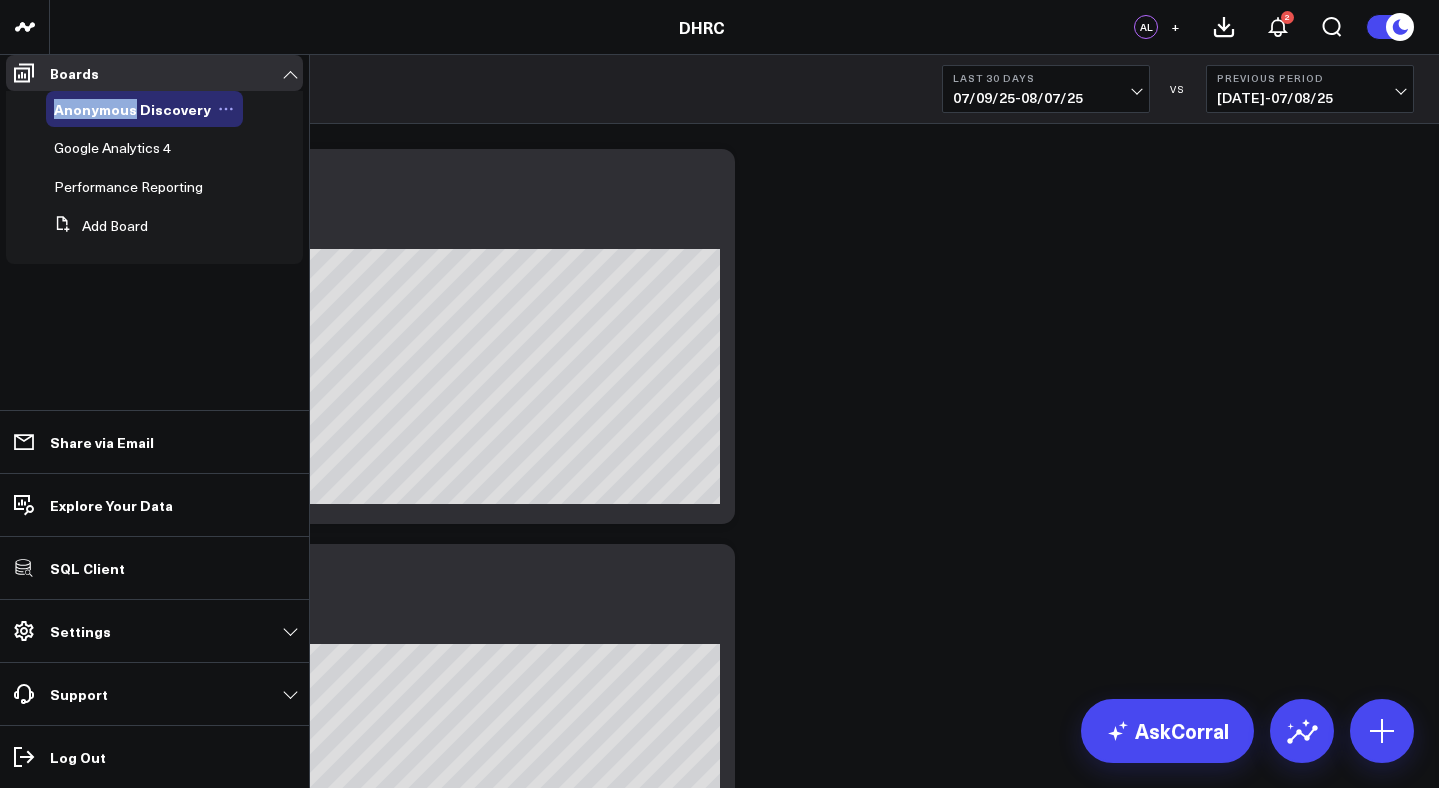 click on "Anonymous Discovery" at bounding box center (132, 109) 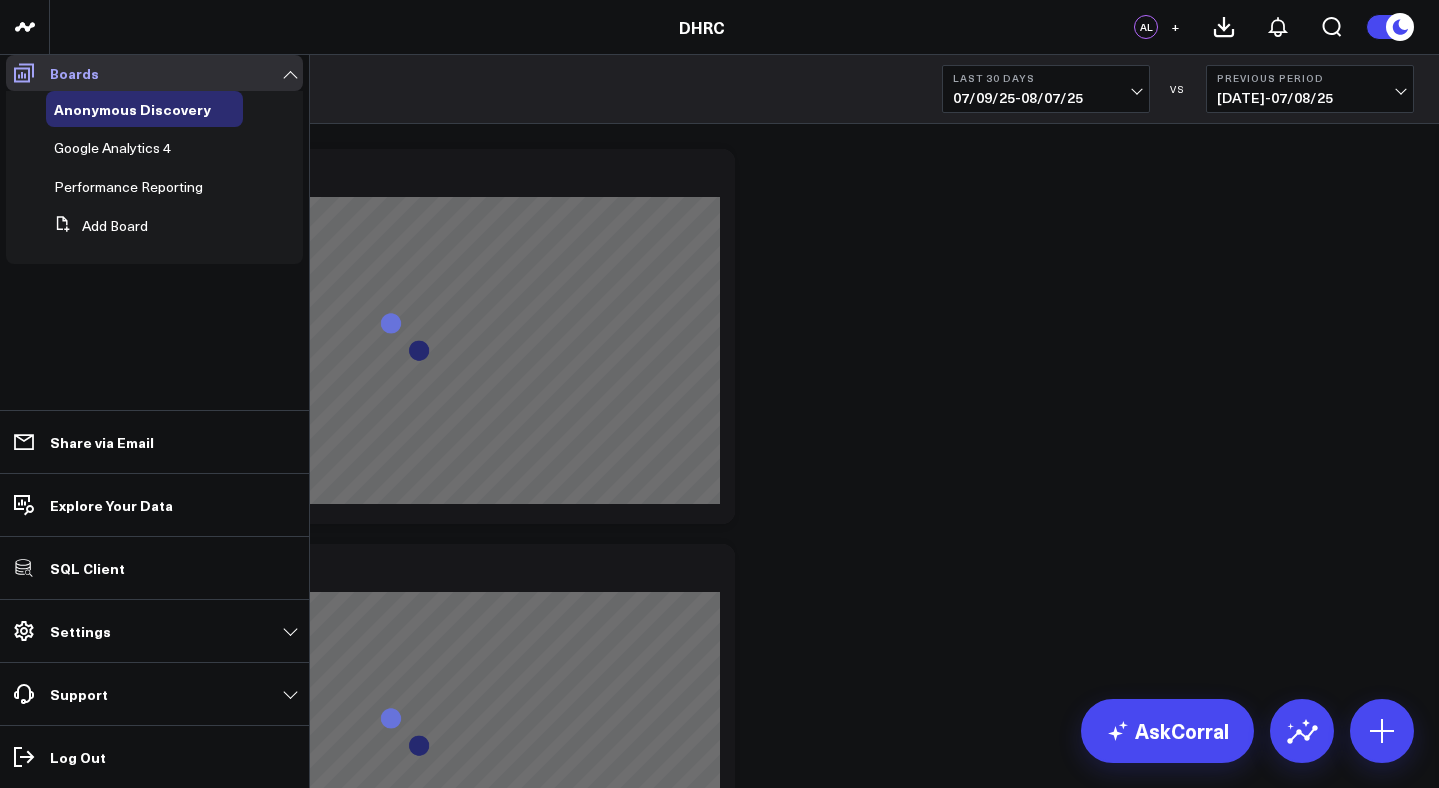 scroll, scrollTop: 0, scrollLeft: 0, axis: both 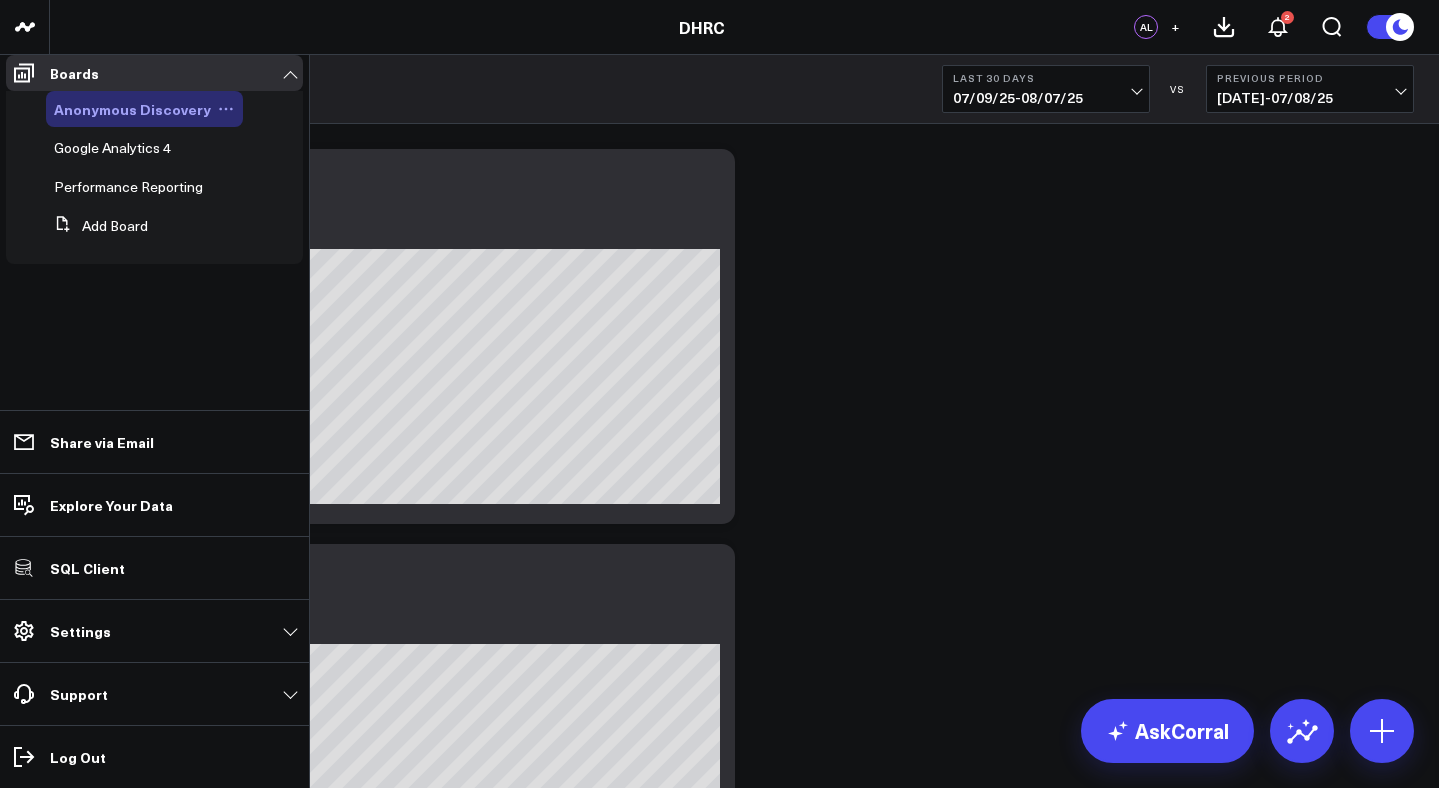 type on "Ex" 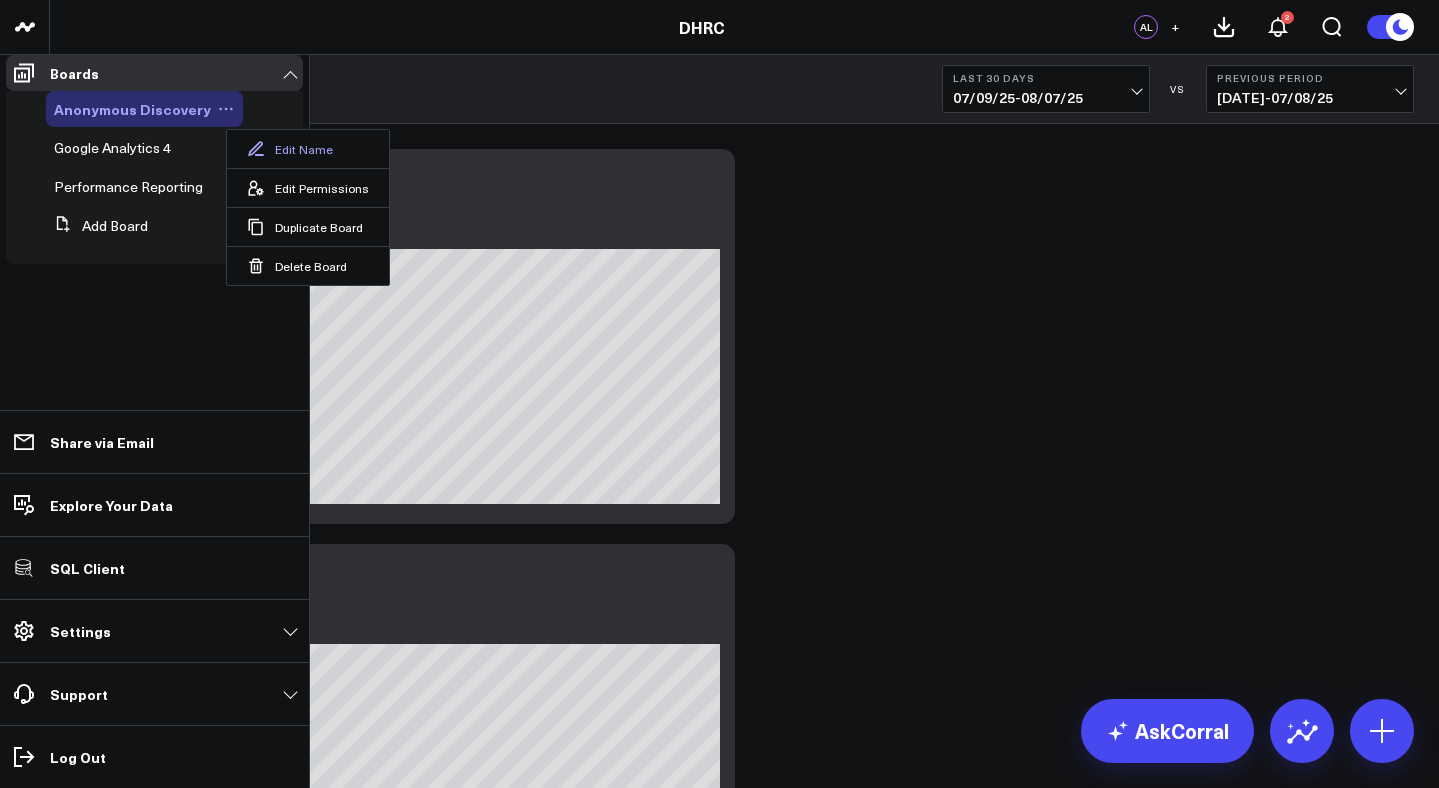 click on "Edit Name" at bounding box center (308, 149) 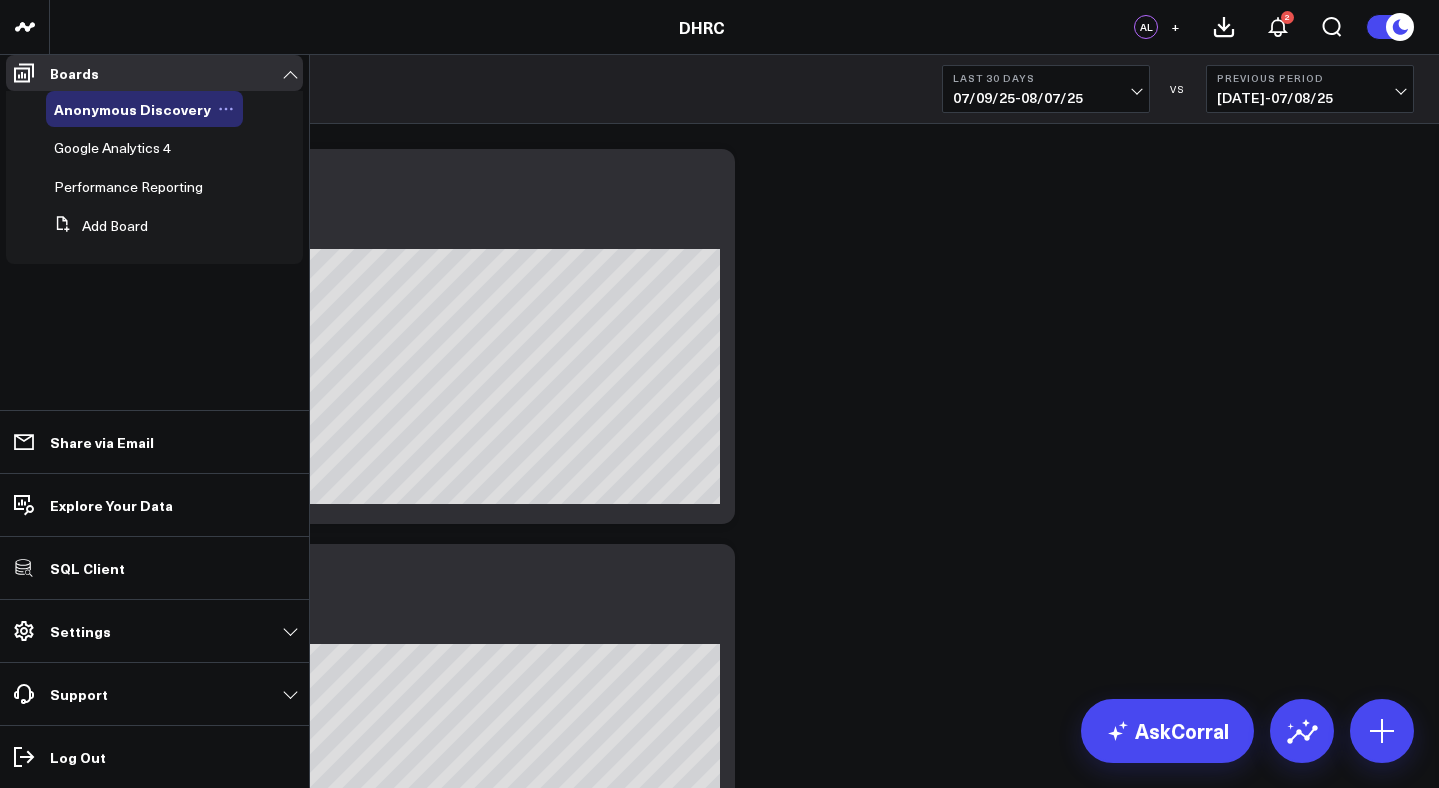 click on "Anonymous Discovery" at bounding box center [132, 109] 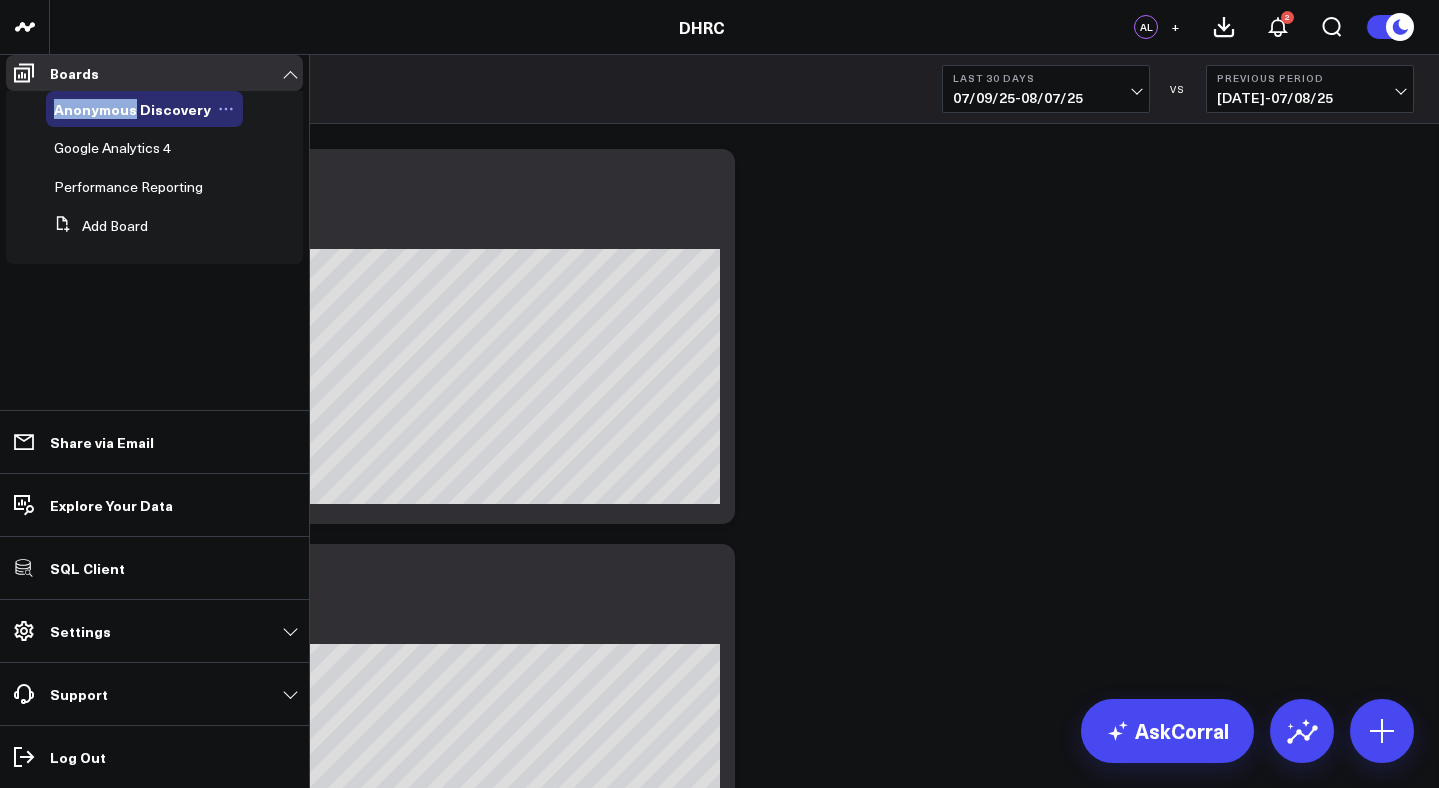 click on "Anonymous Discovery" at bounding box center (132, 109) 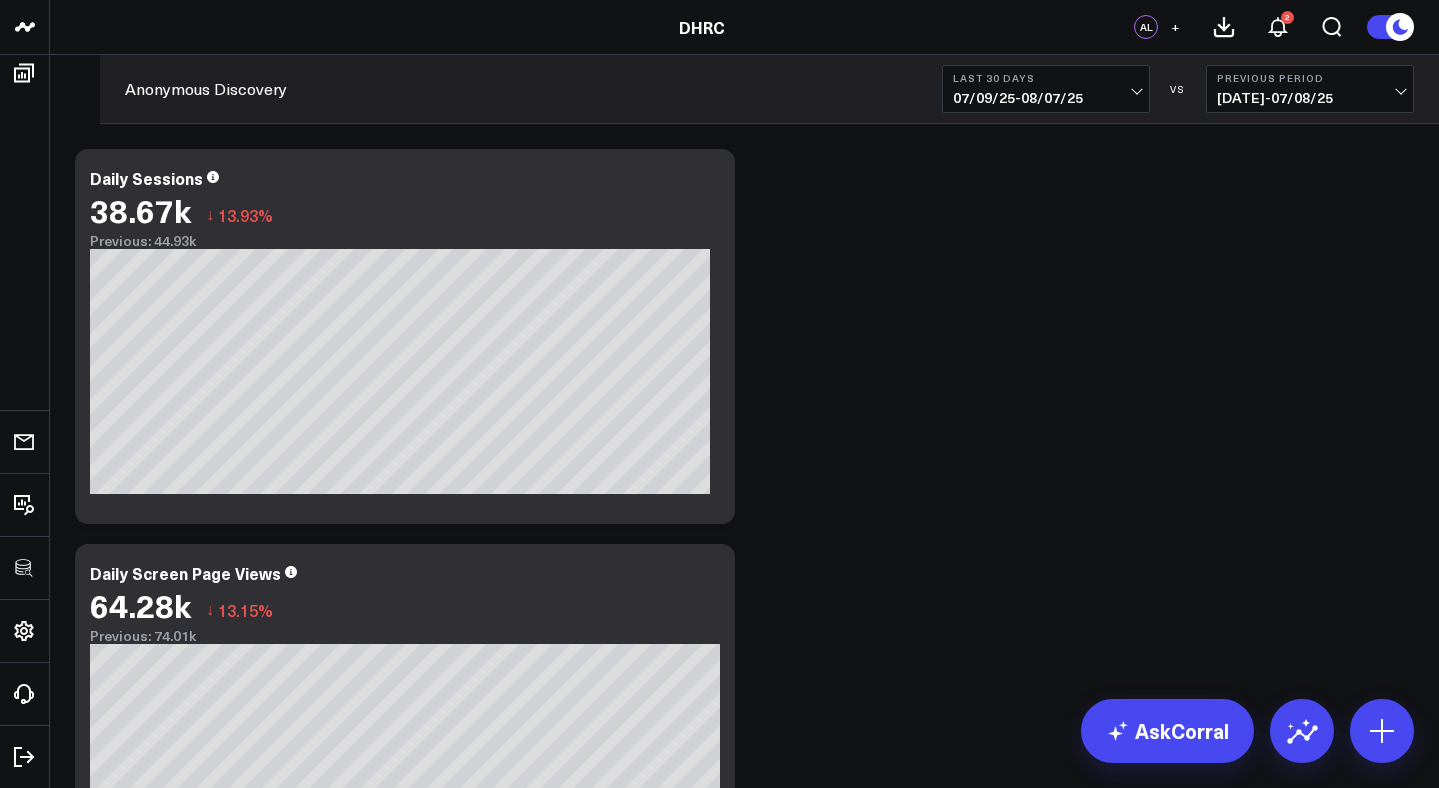 scroll, scrollTop: 0, scrollLeft: 0, axis: both 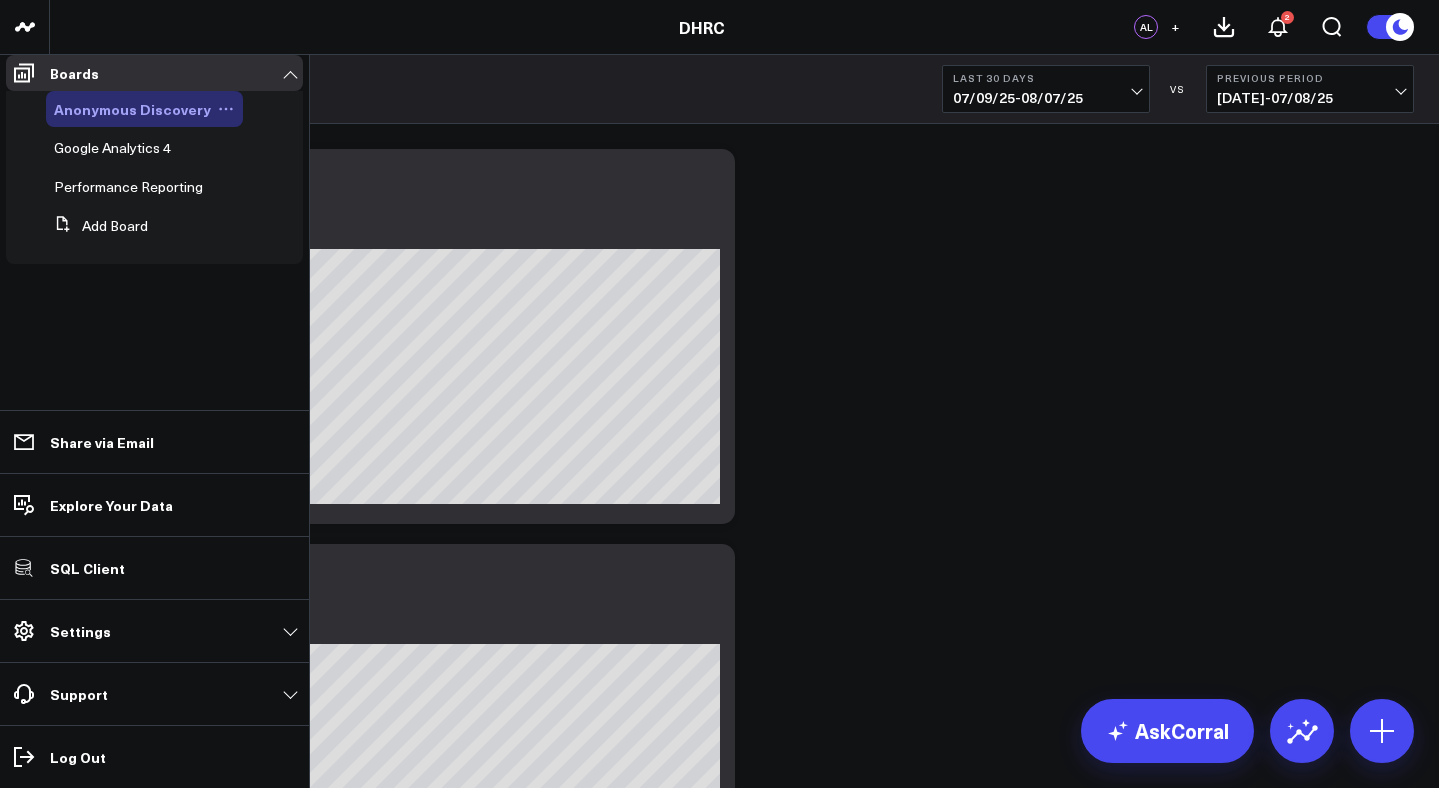 type on "E" 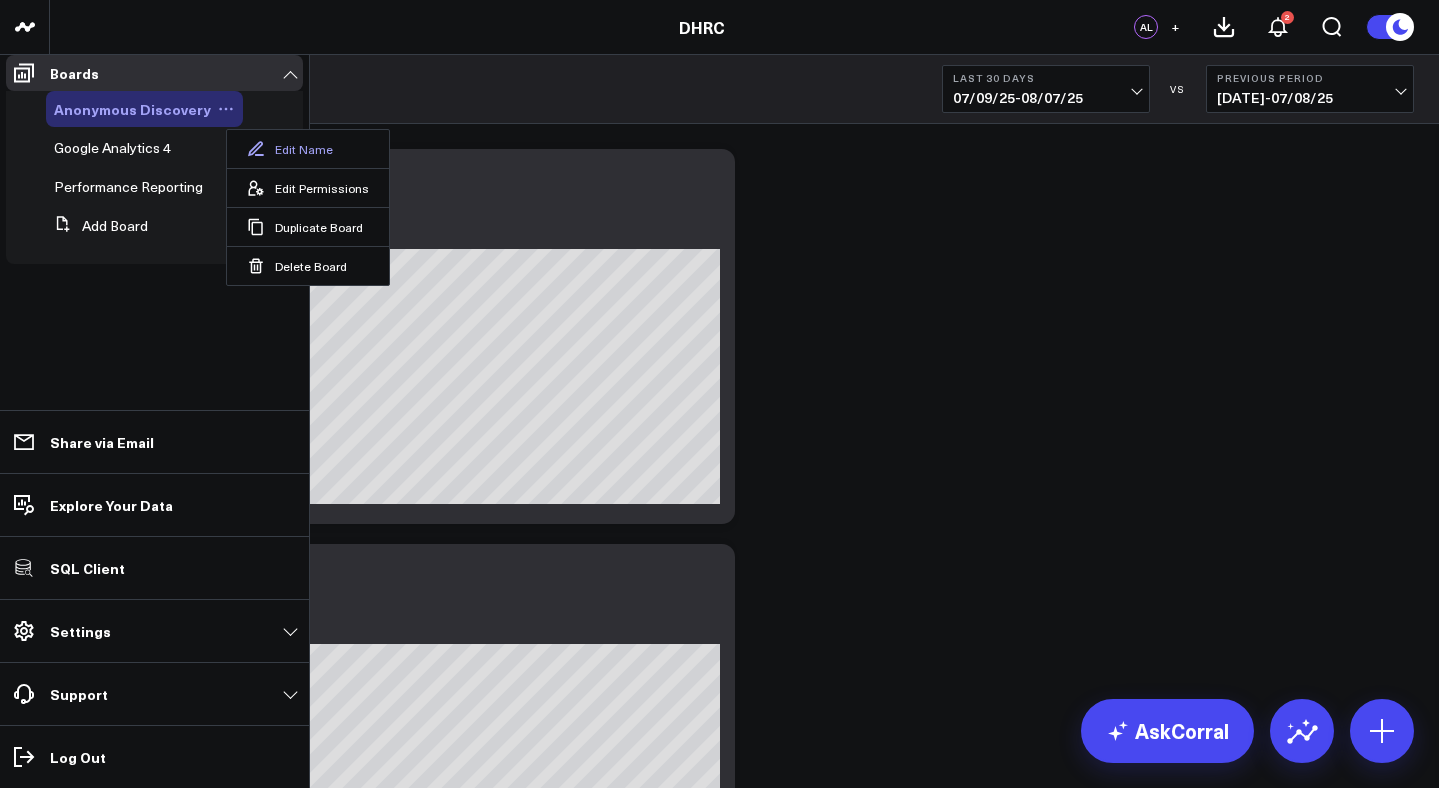 click on "Edit Name" at bounding box center (308, 149) 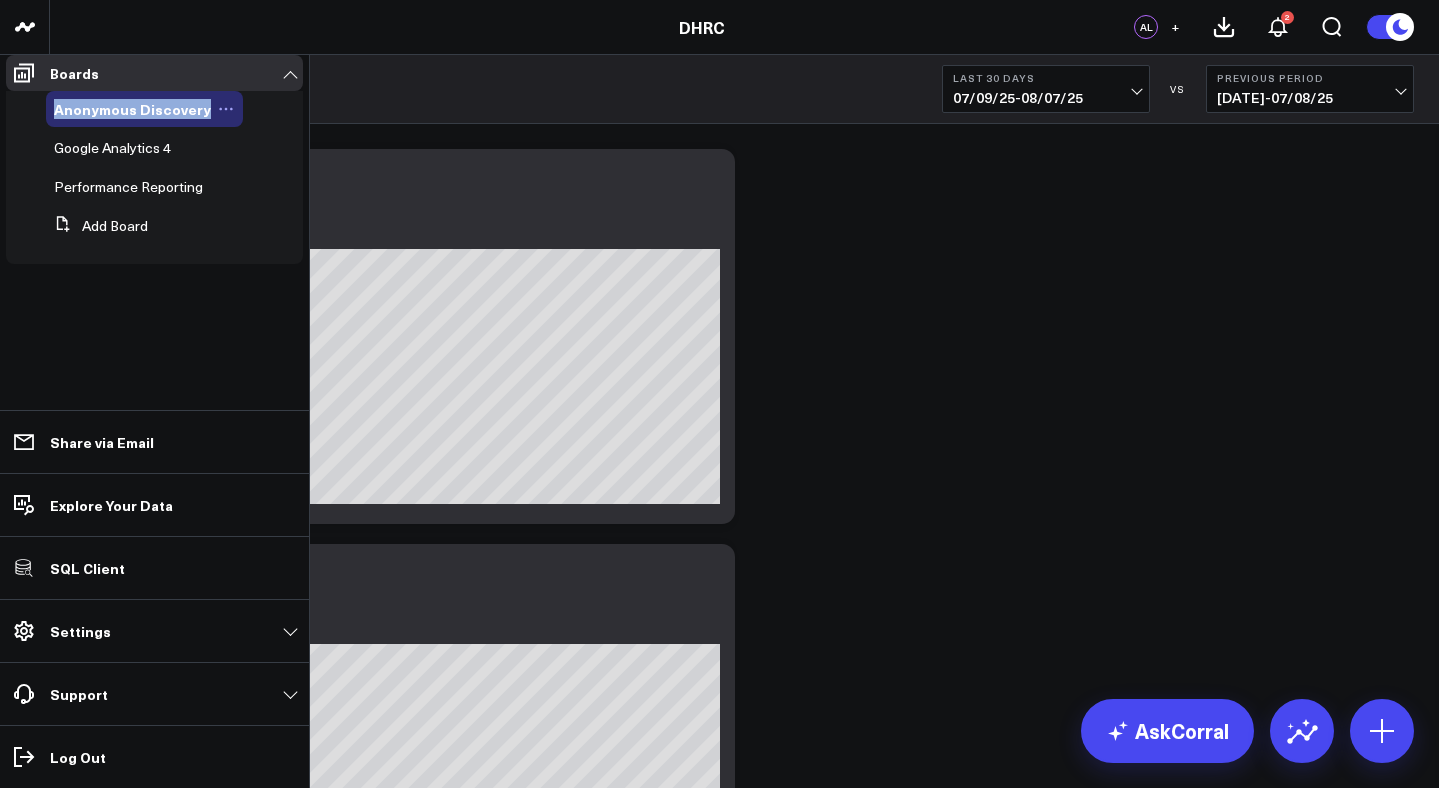 type 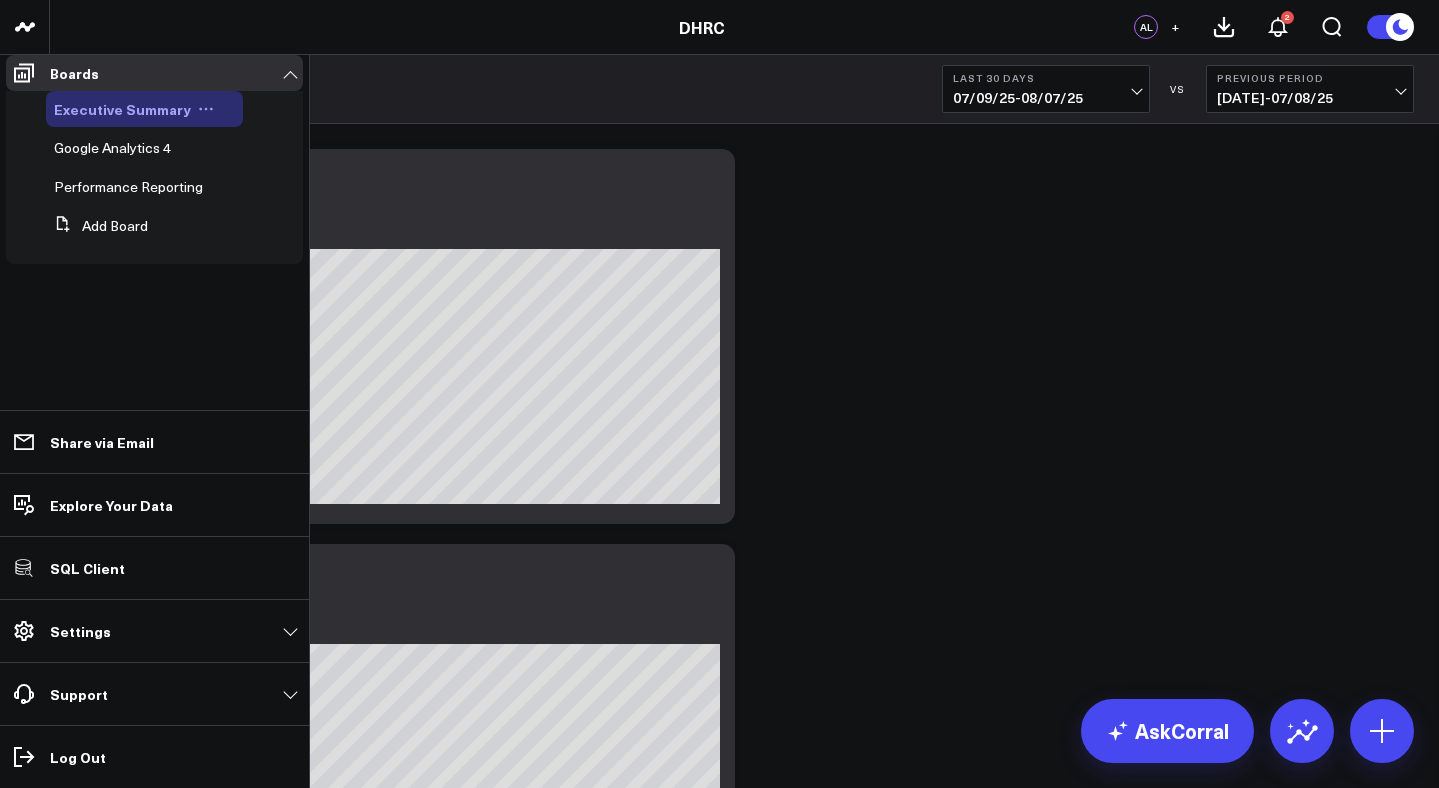 click 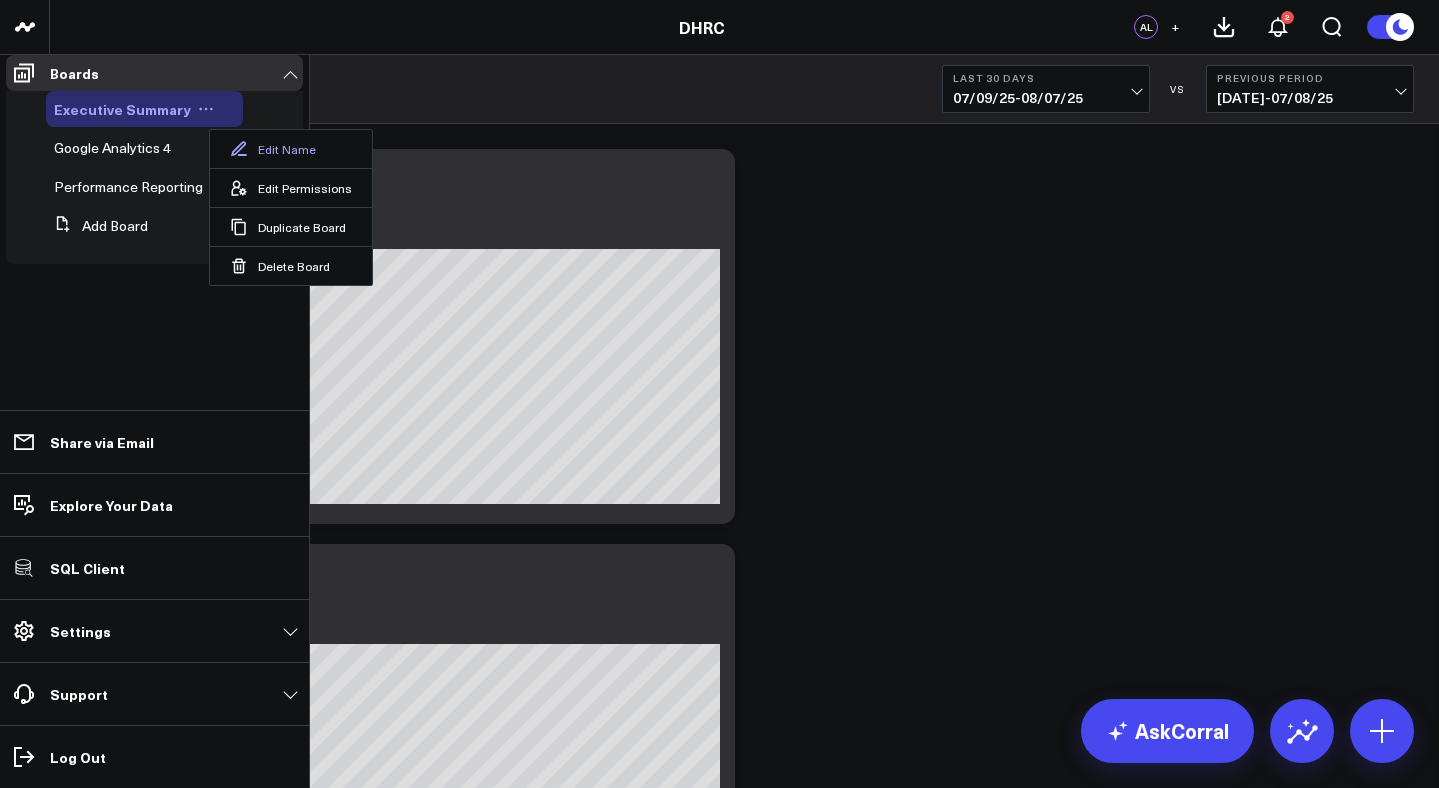 click on "Edit Name" at bounding box center (291, 149) 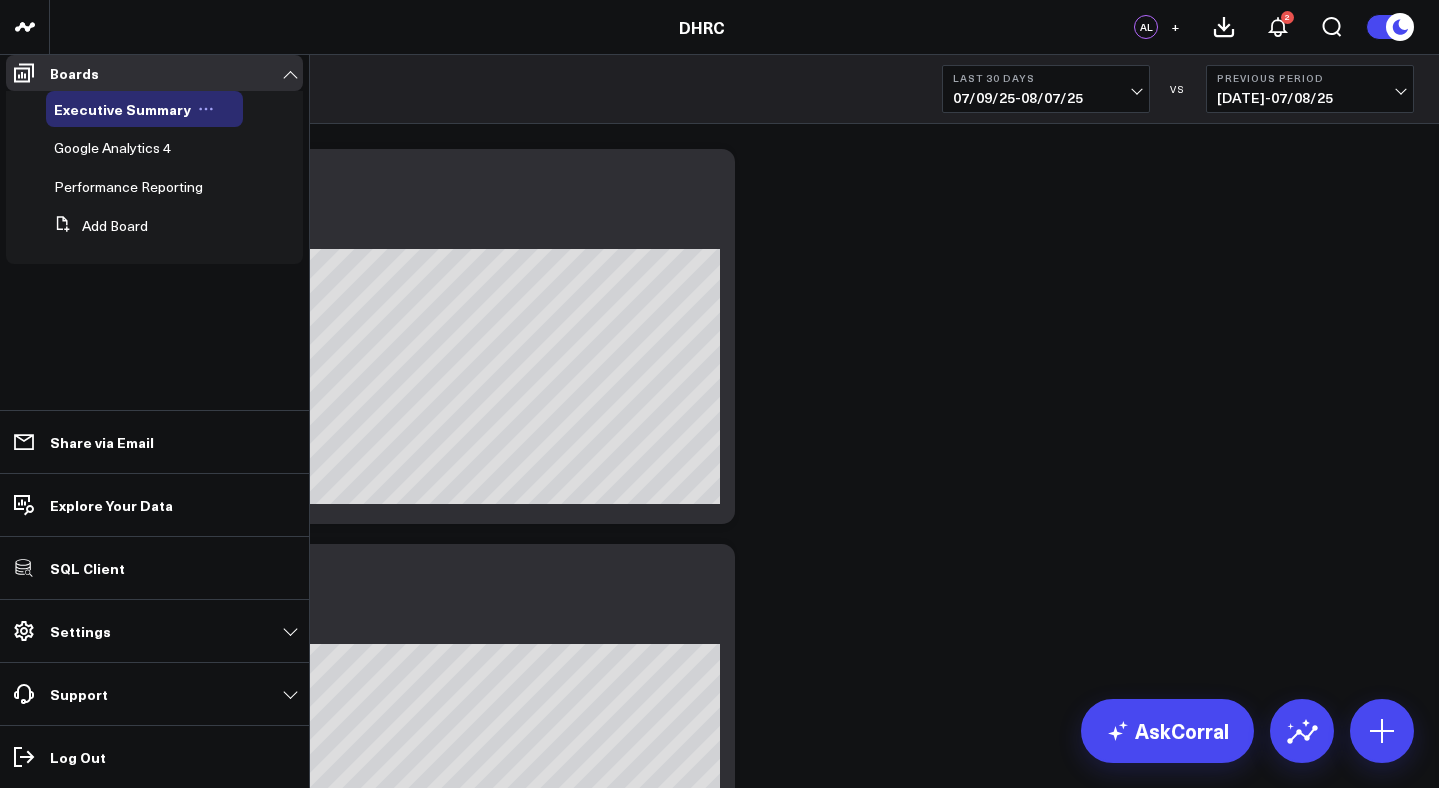 click on "Executive Summary" at bounding box center (122, 109) 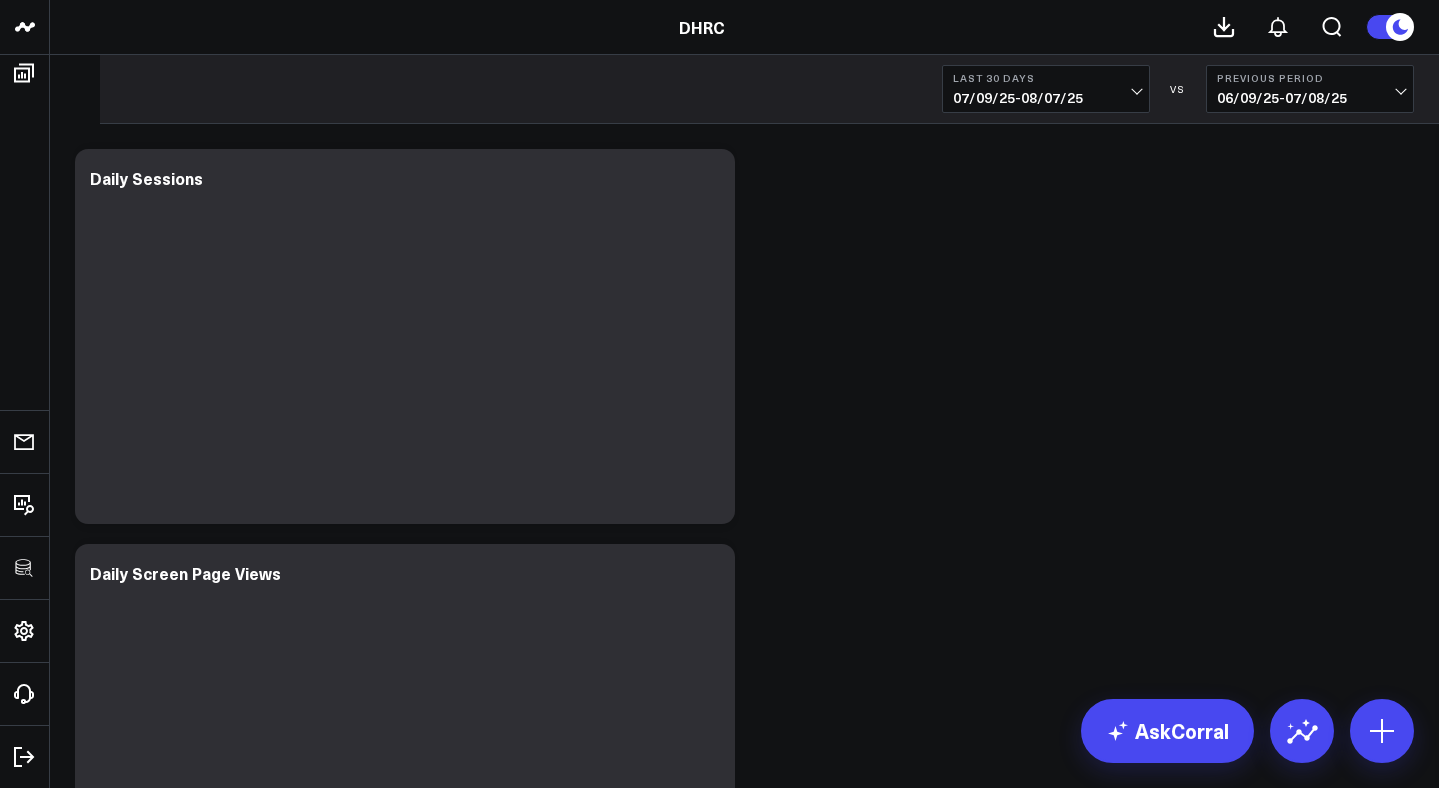 scroll, scrollTop: 0, scrollLeft: 0, axis: both 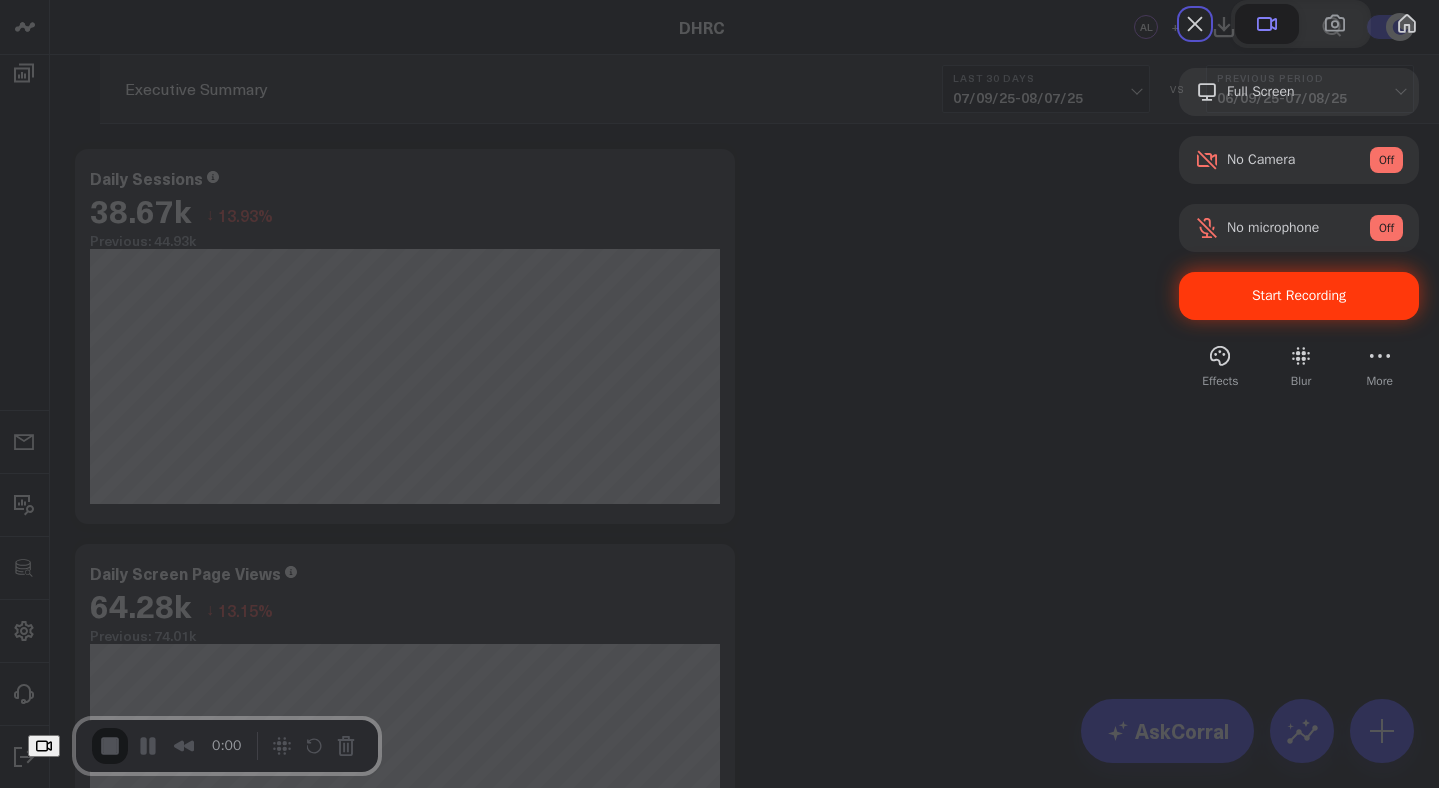click on "Start Recording" at bounding box center [1299, 295] 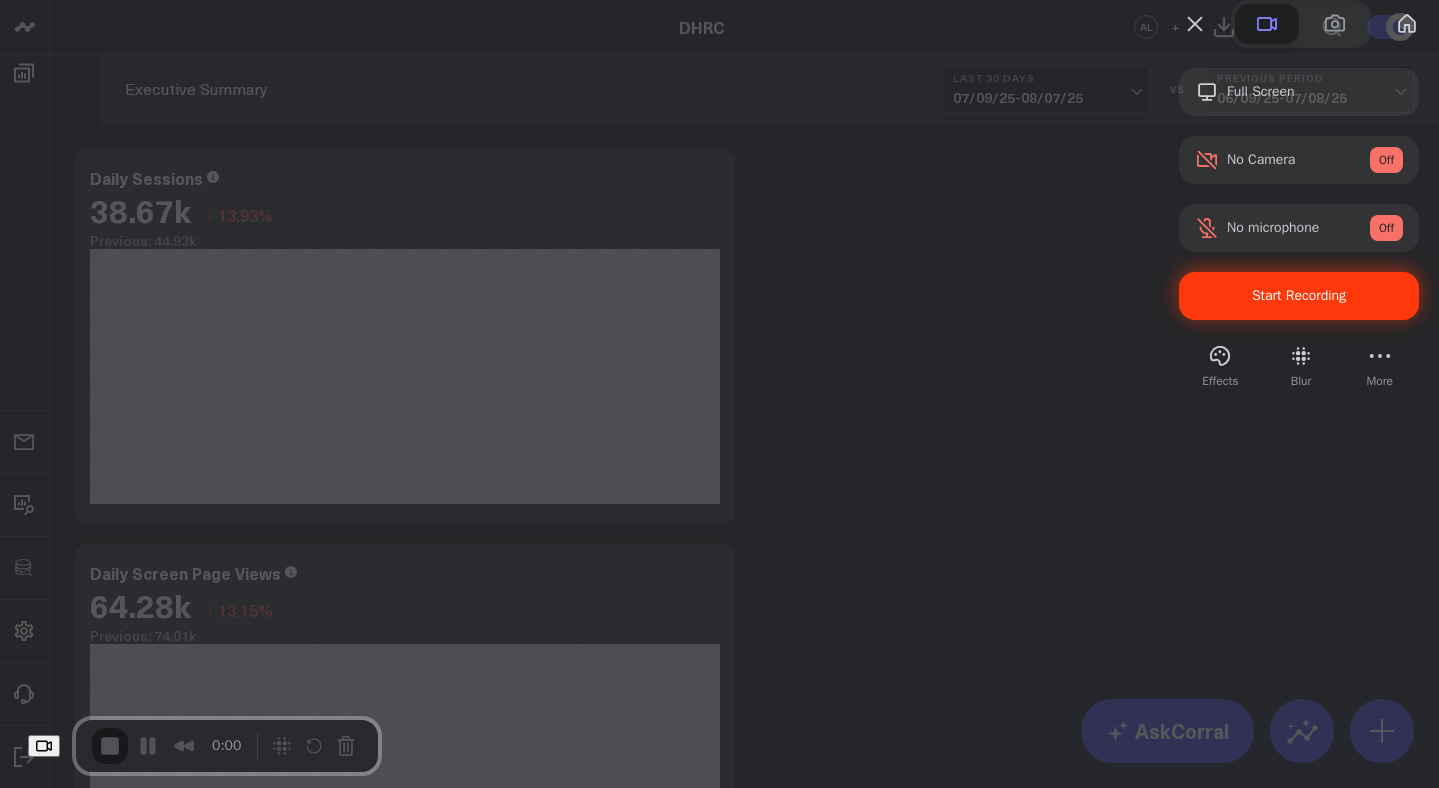 click on "Yes, proceed" at bounding box center [386, 1766] 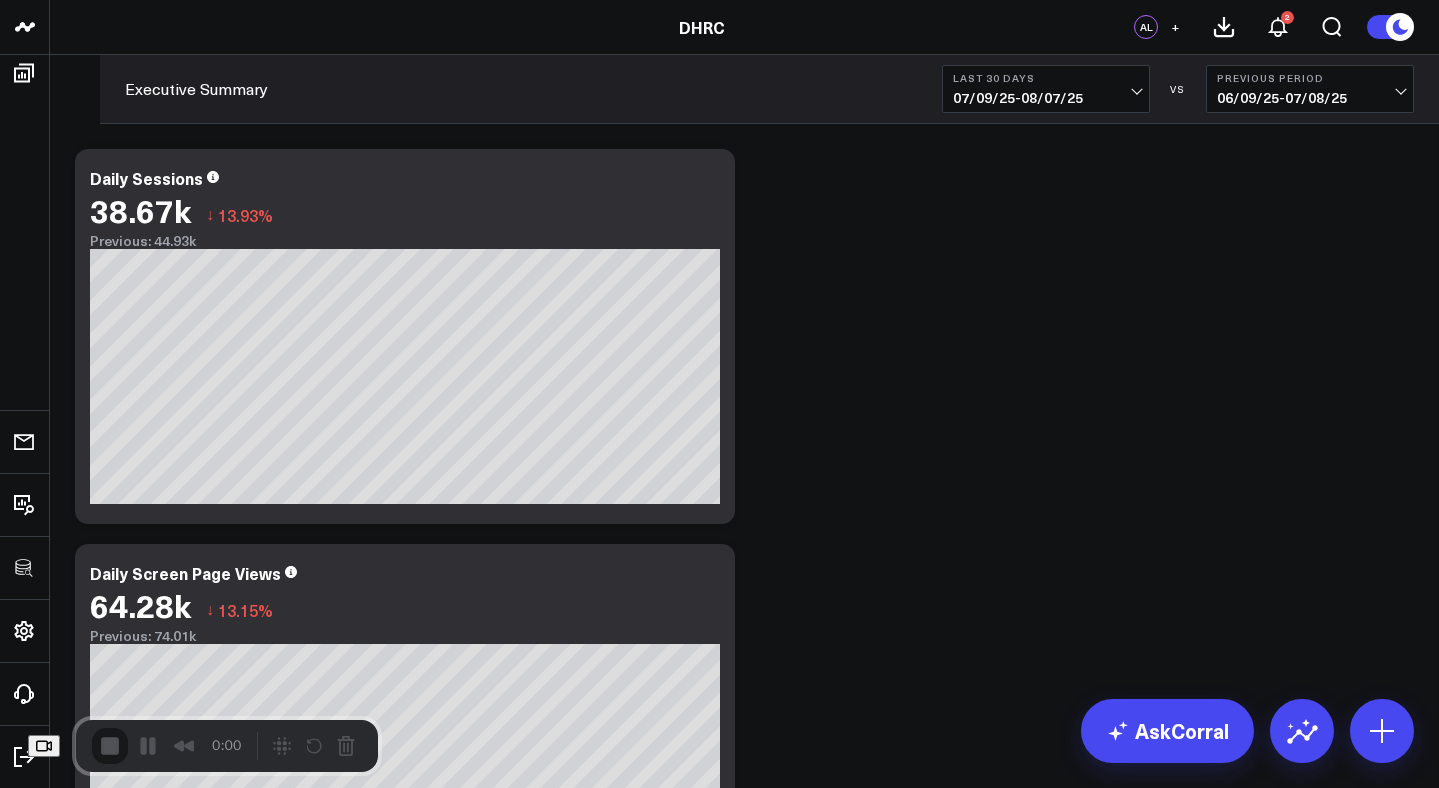 click on "Skip" at bounding box center [719, 819] 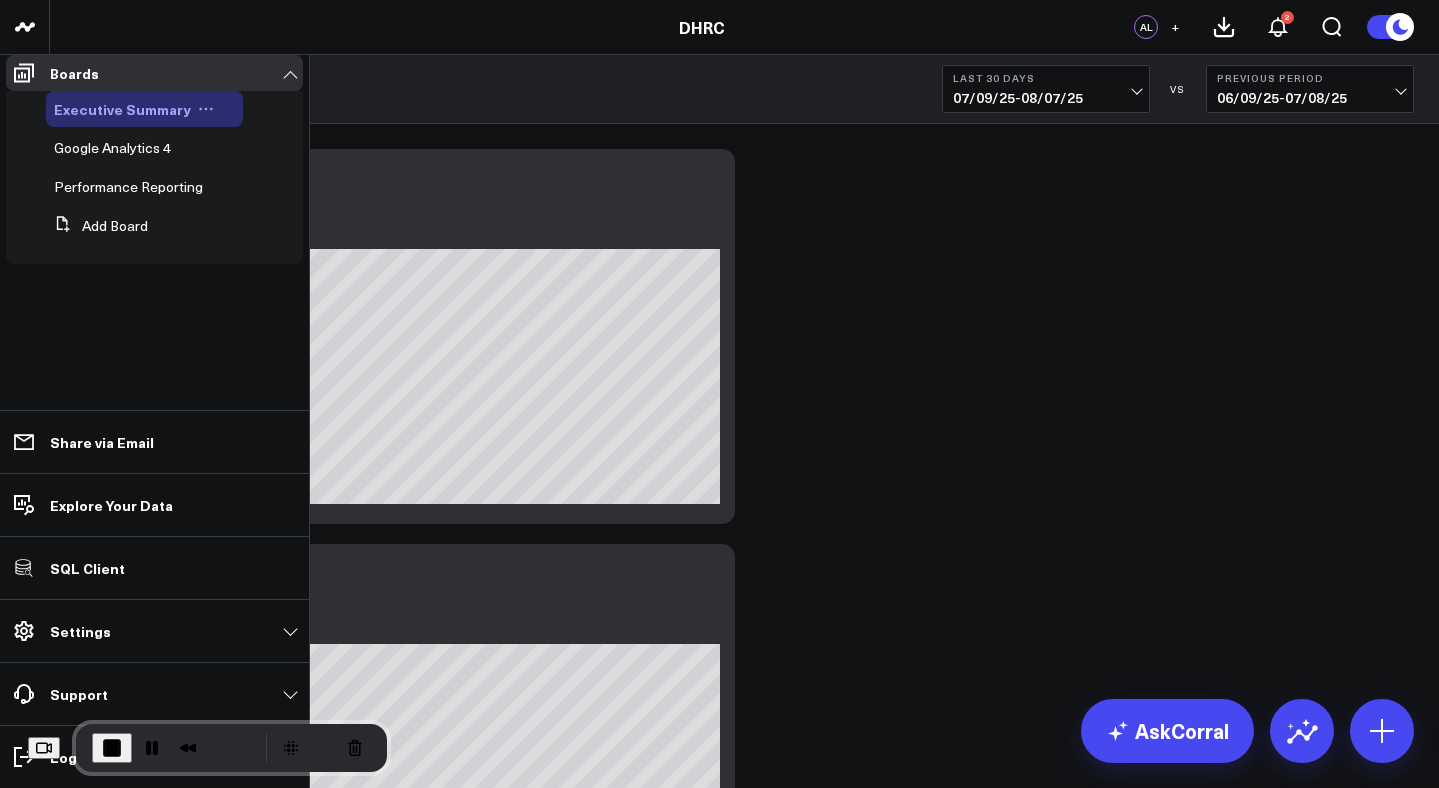 click 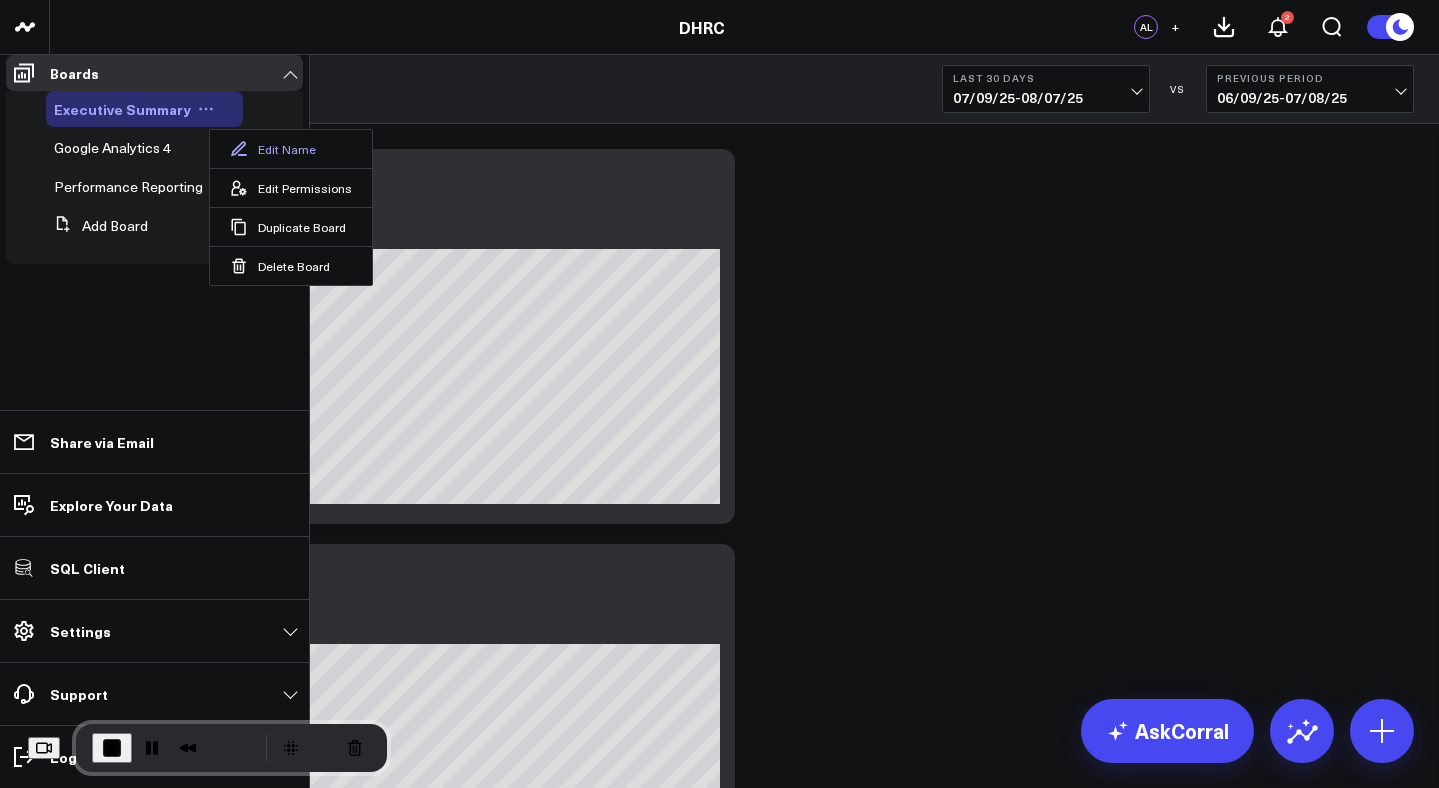 click on "Edit Name" at bounding box center [291, 149] 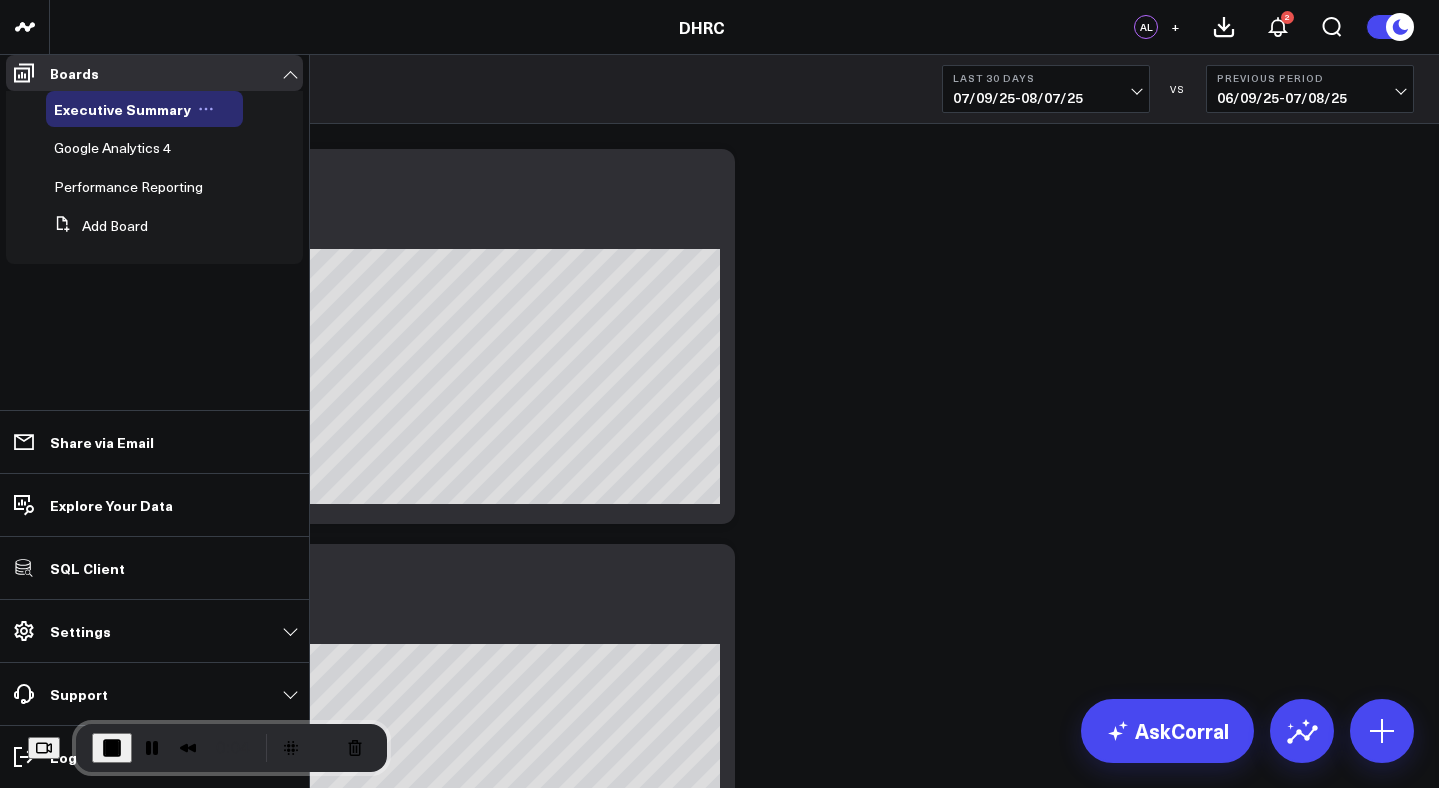 click on "Executive Summary" at bounding box center [122, 109] 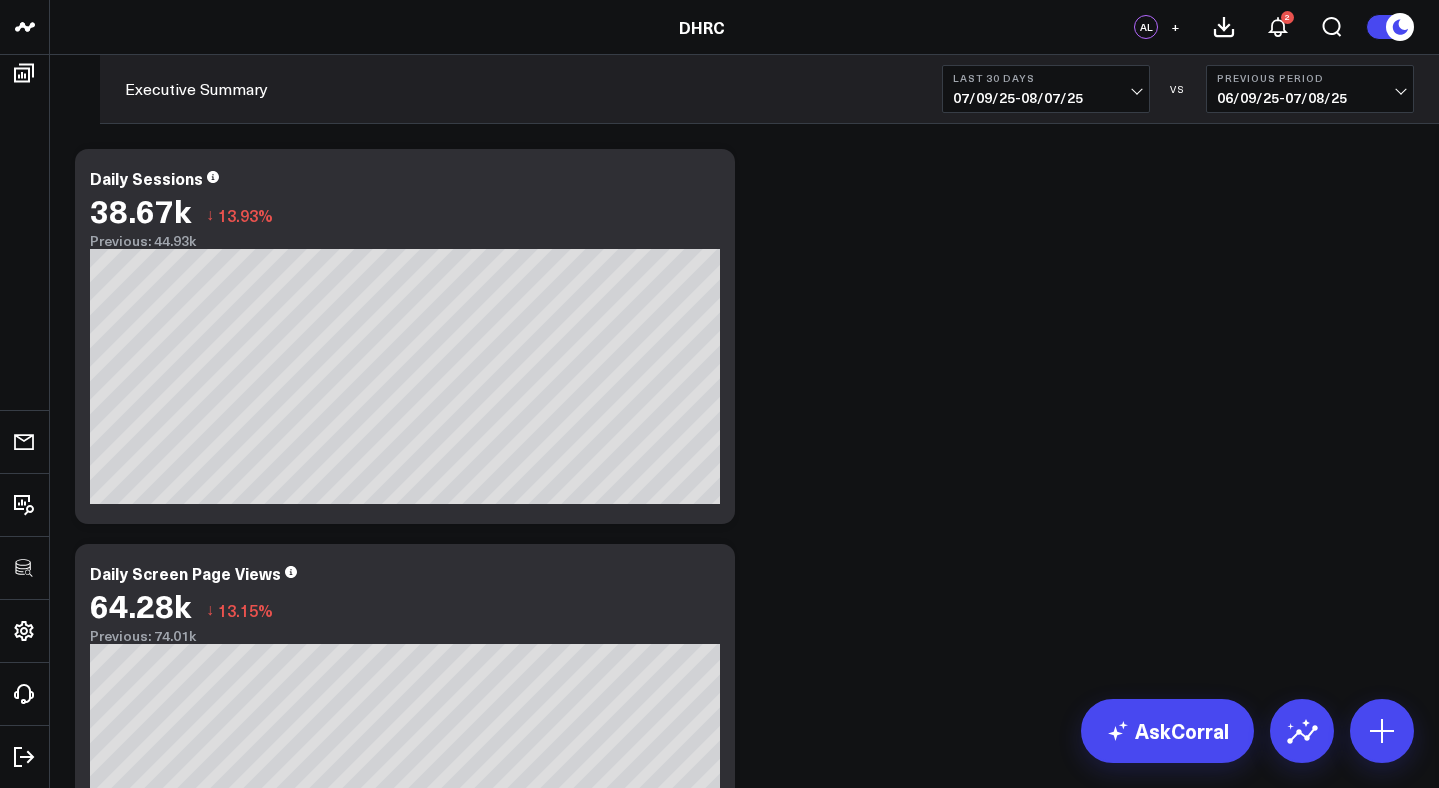scroll, scrollTop: 0, scrollLeft: 0, axis: both 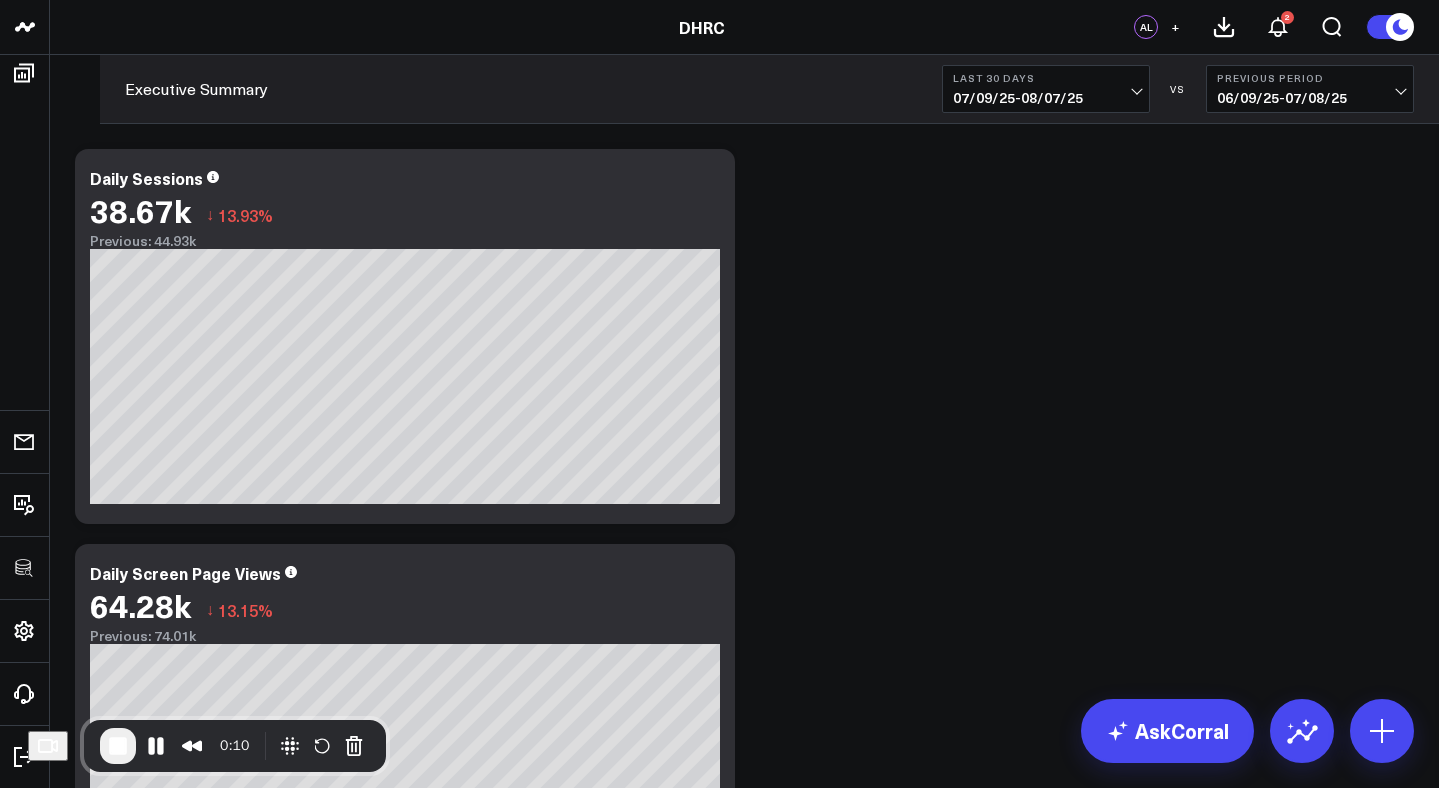 click at bounding box center [118, 746] 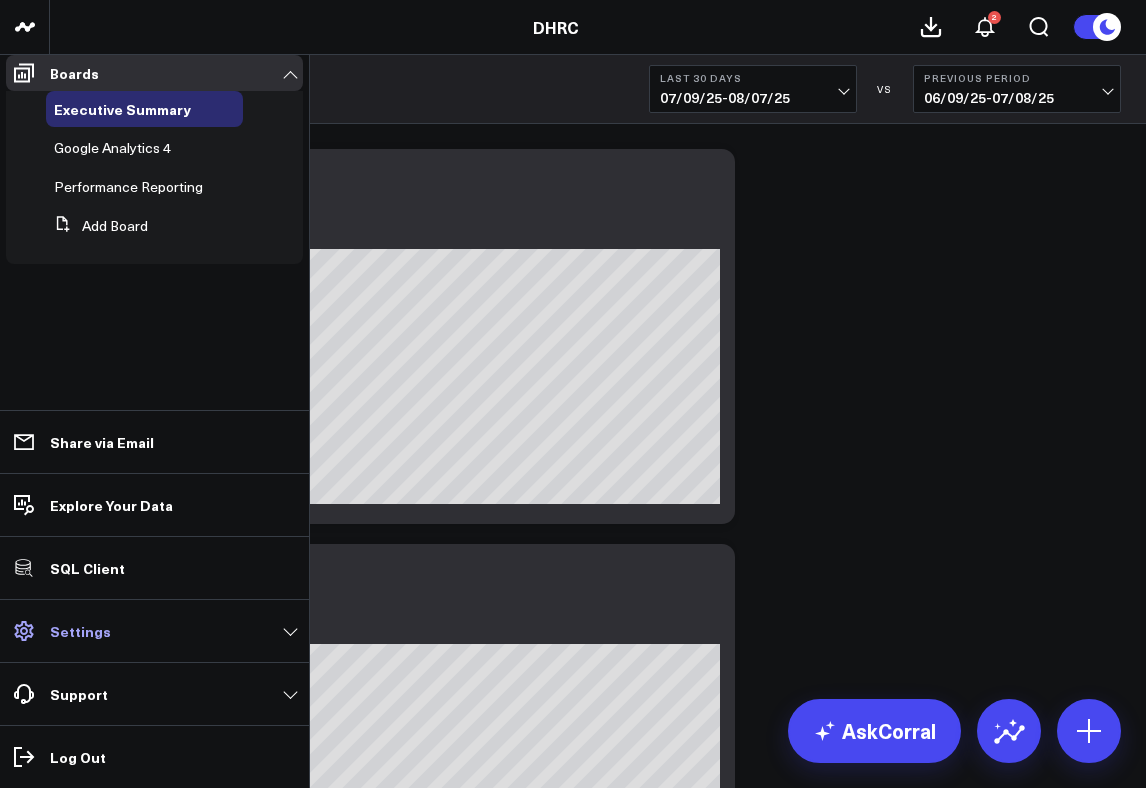 click on "Settings" at bounding box center [80, 631] 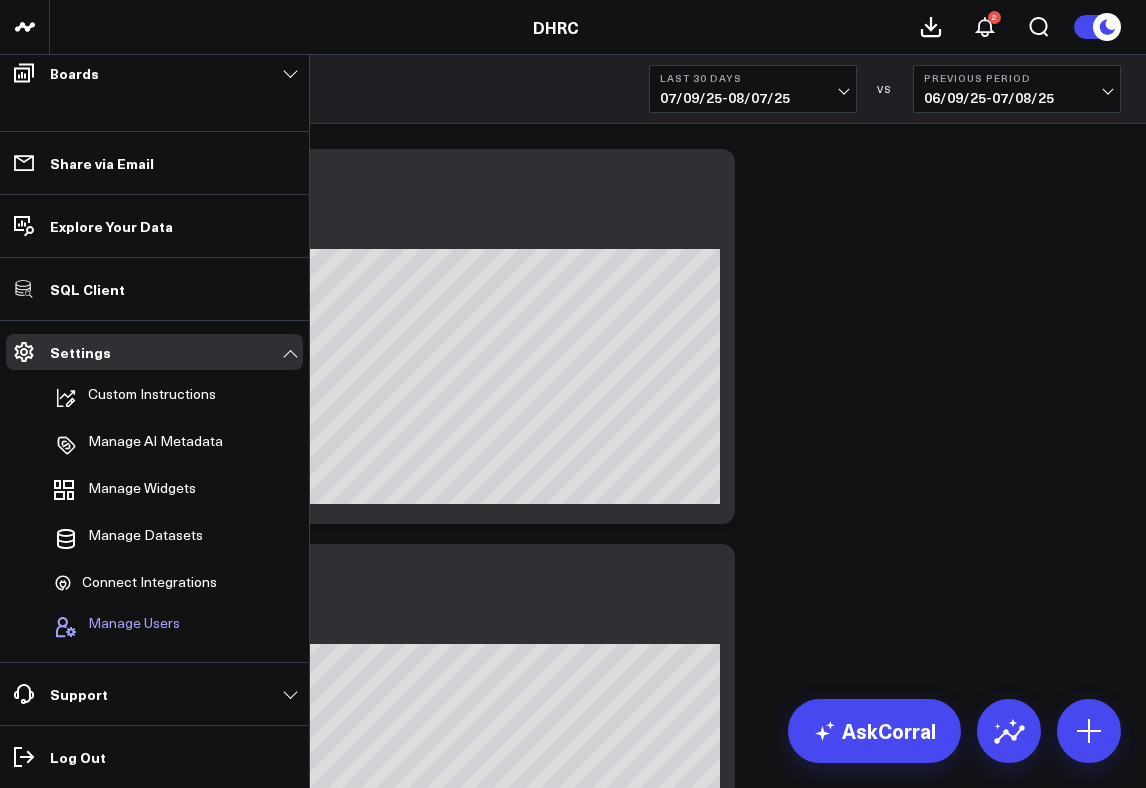 click on "Manage Users" at bounding box center (134, 627) 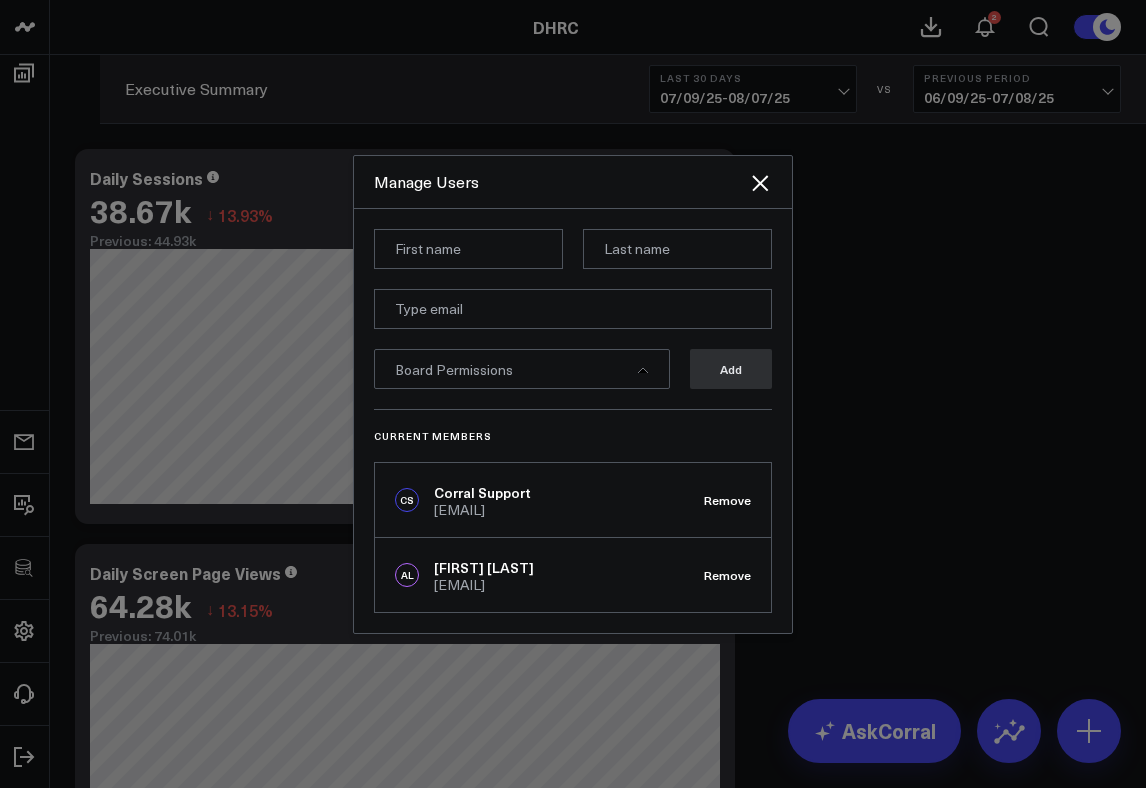 type on "M" 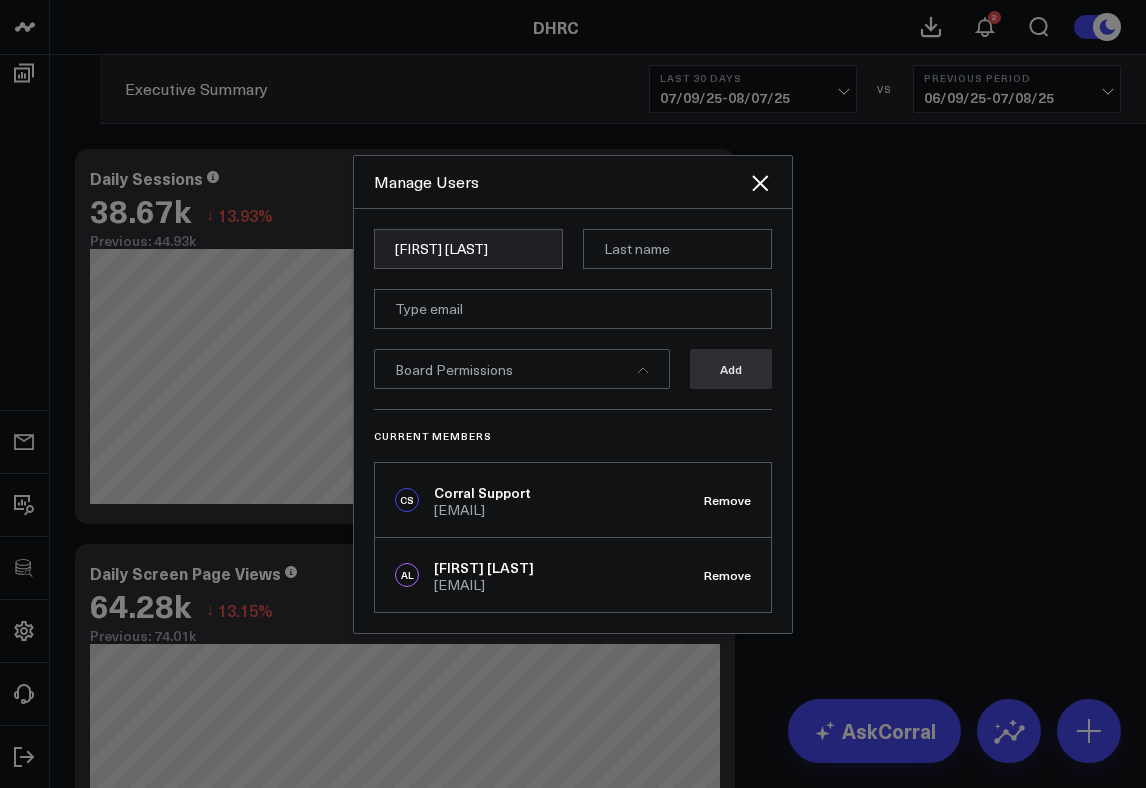 type on "[FIRST] [LAST]" 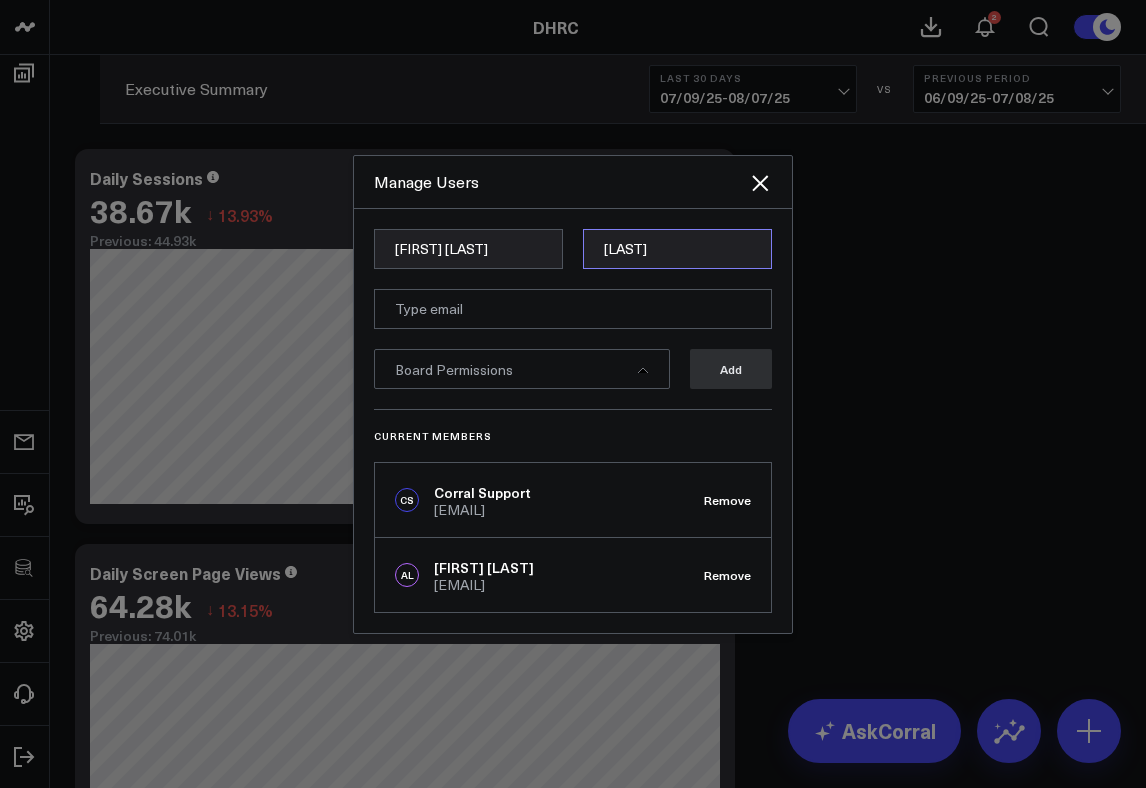 type on "[LAST]" 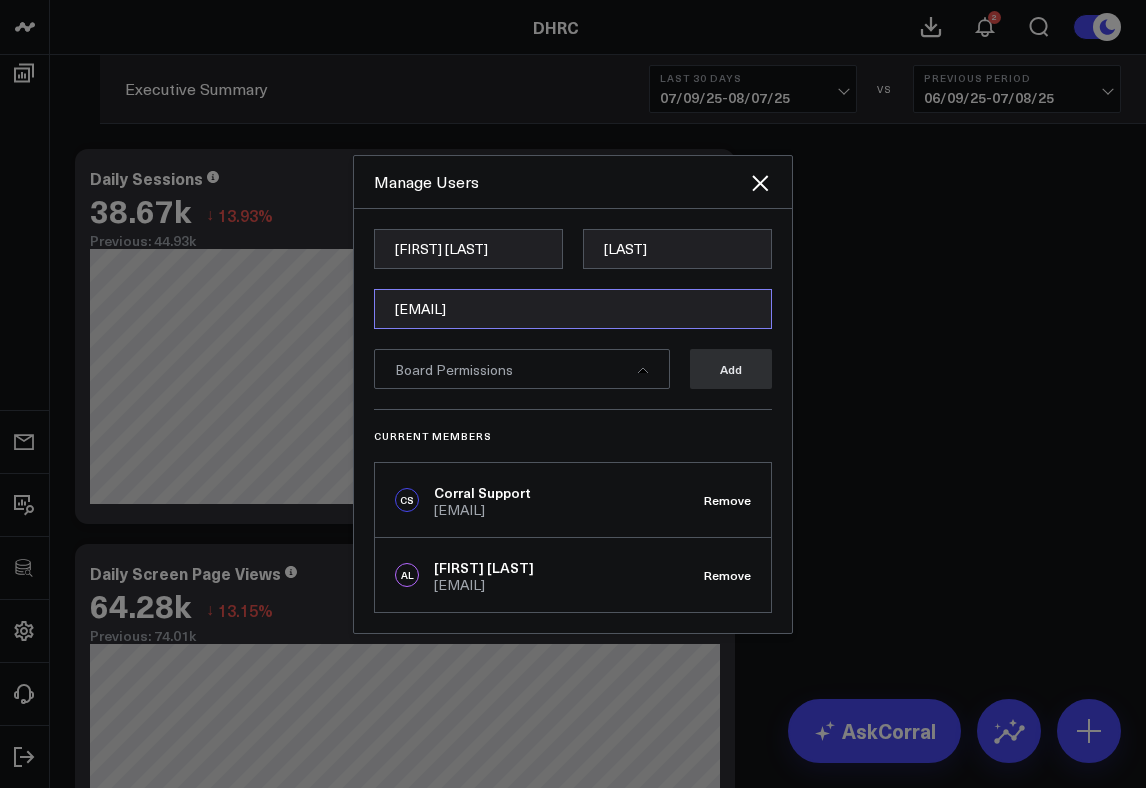 type on "[EMAIL]" 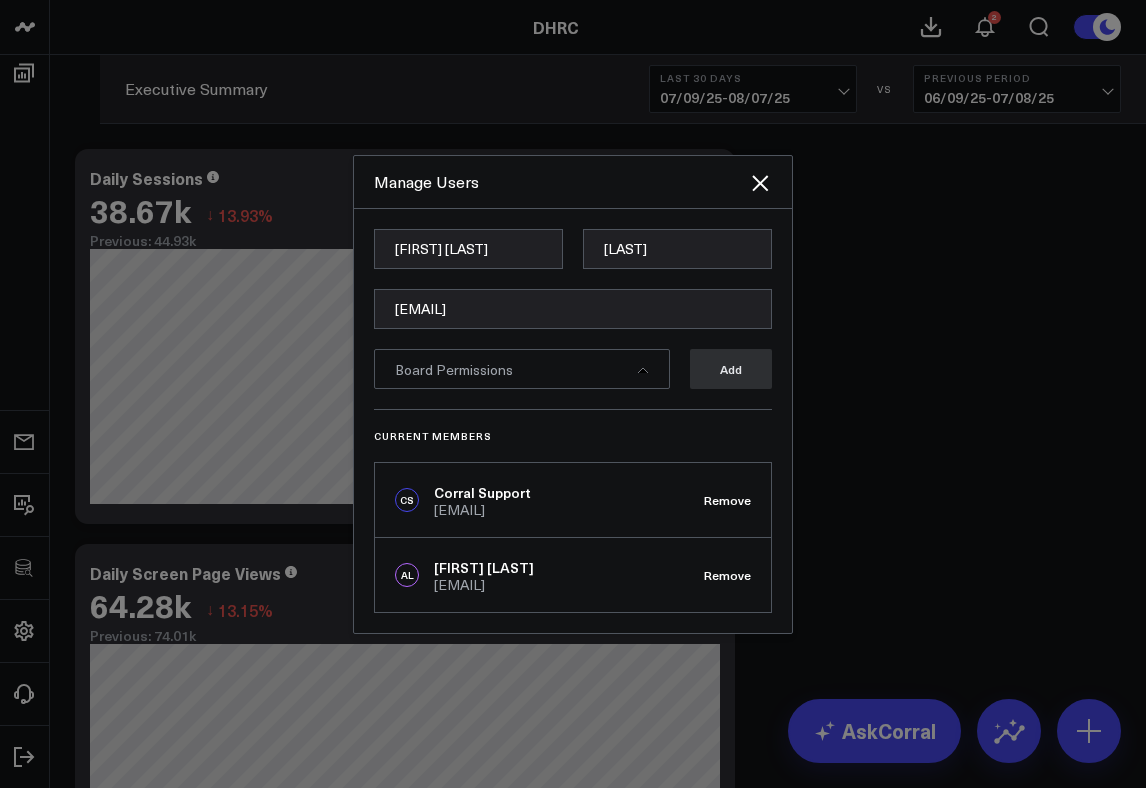 click on "Board Permissions" at bounding box center [522, 369] 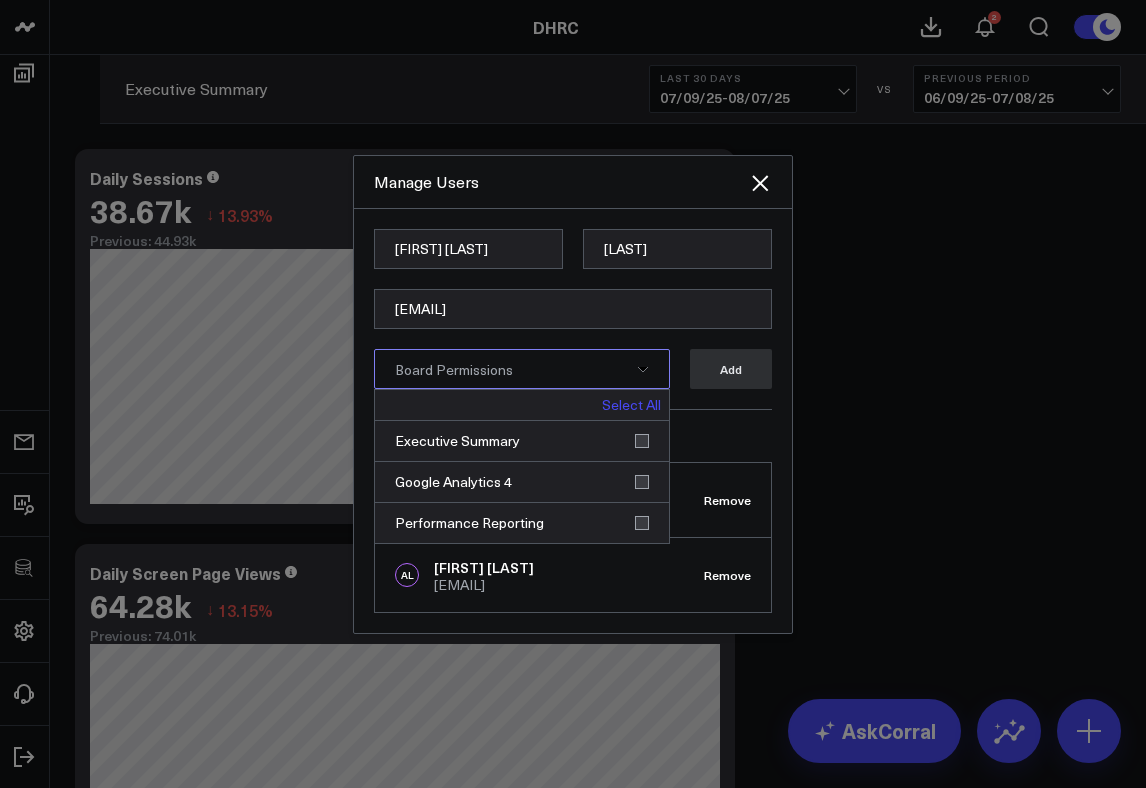 click on "Select All" at bounding box center [631, 405] 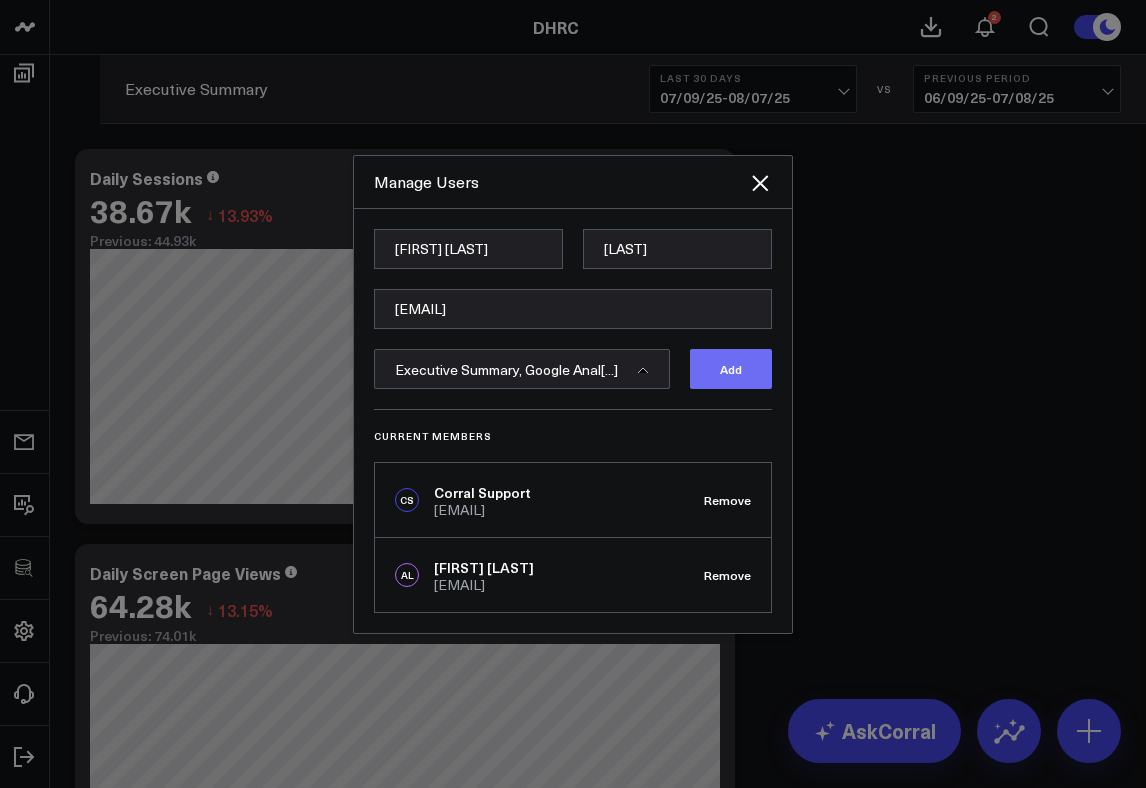 click on "Add" at bounding box center [731, 369] 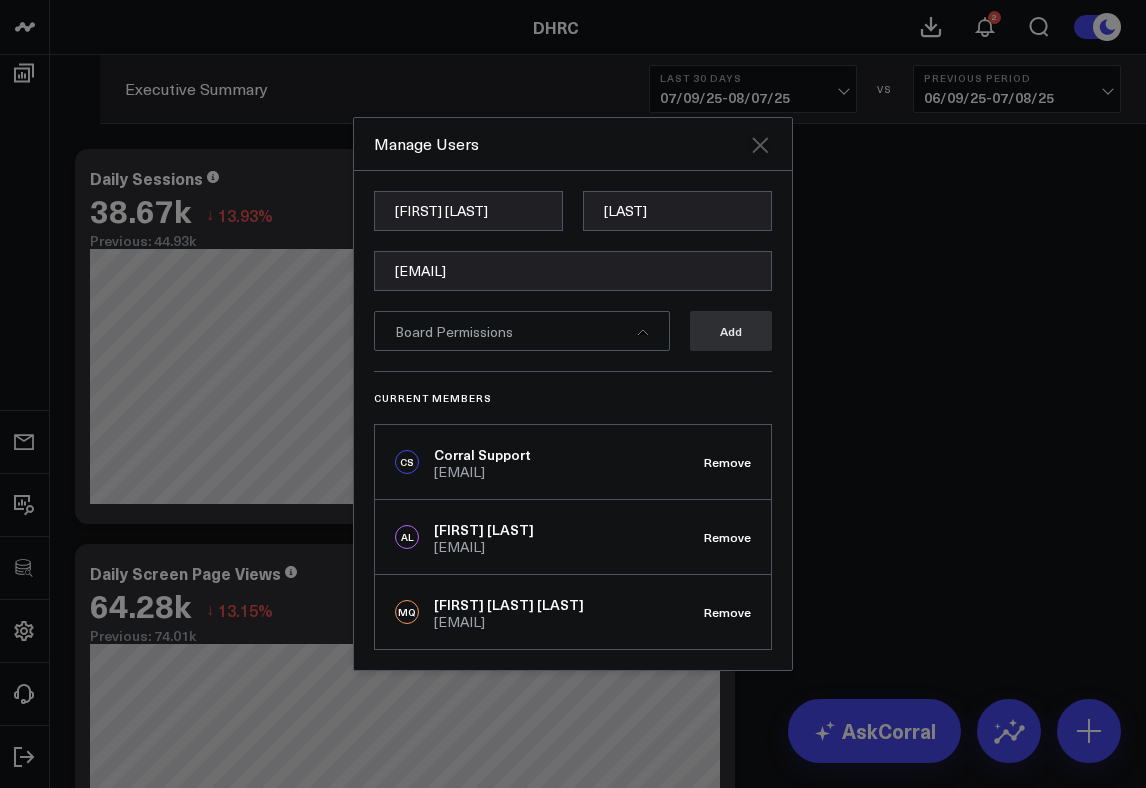 click 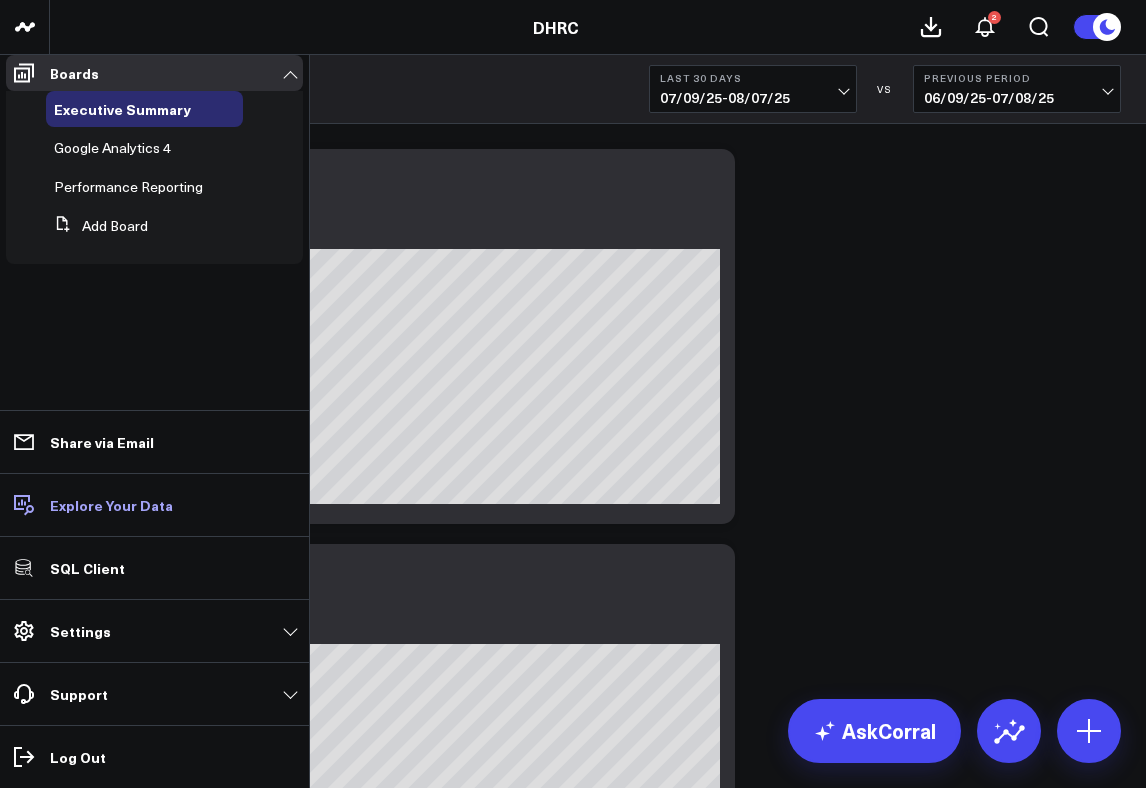 click on "Explore Your Data" at bounding box center (111, 505) 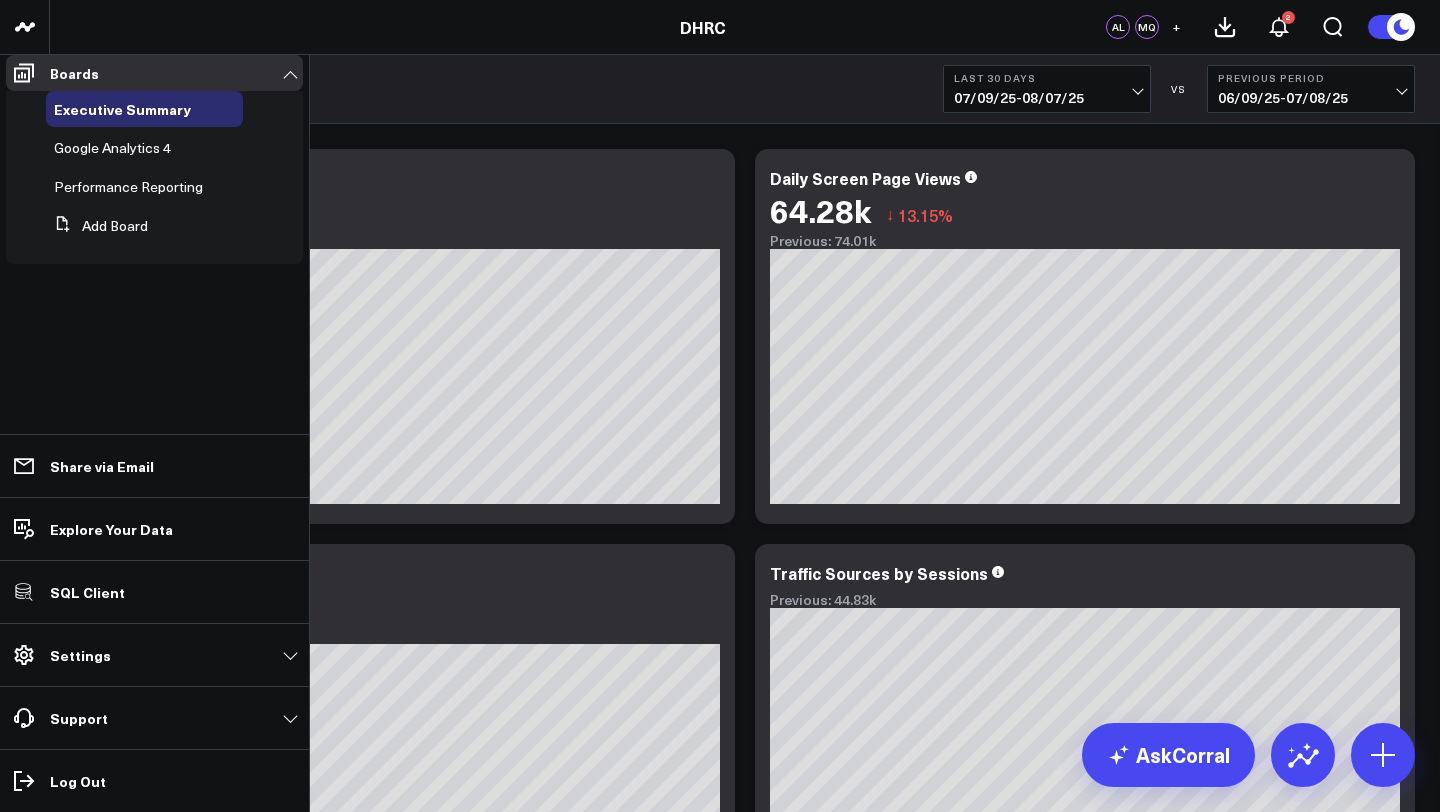 click on "Settings" at bounding box center [154, 655] 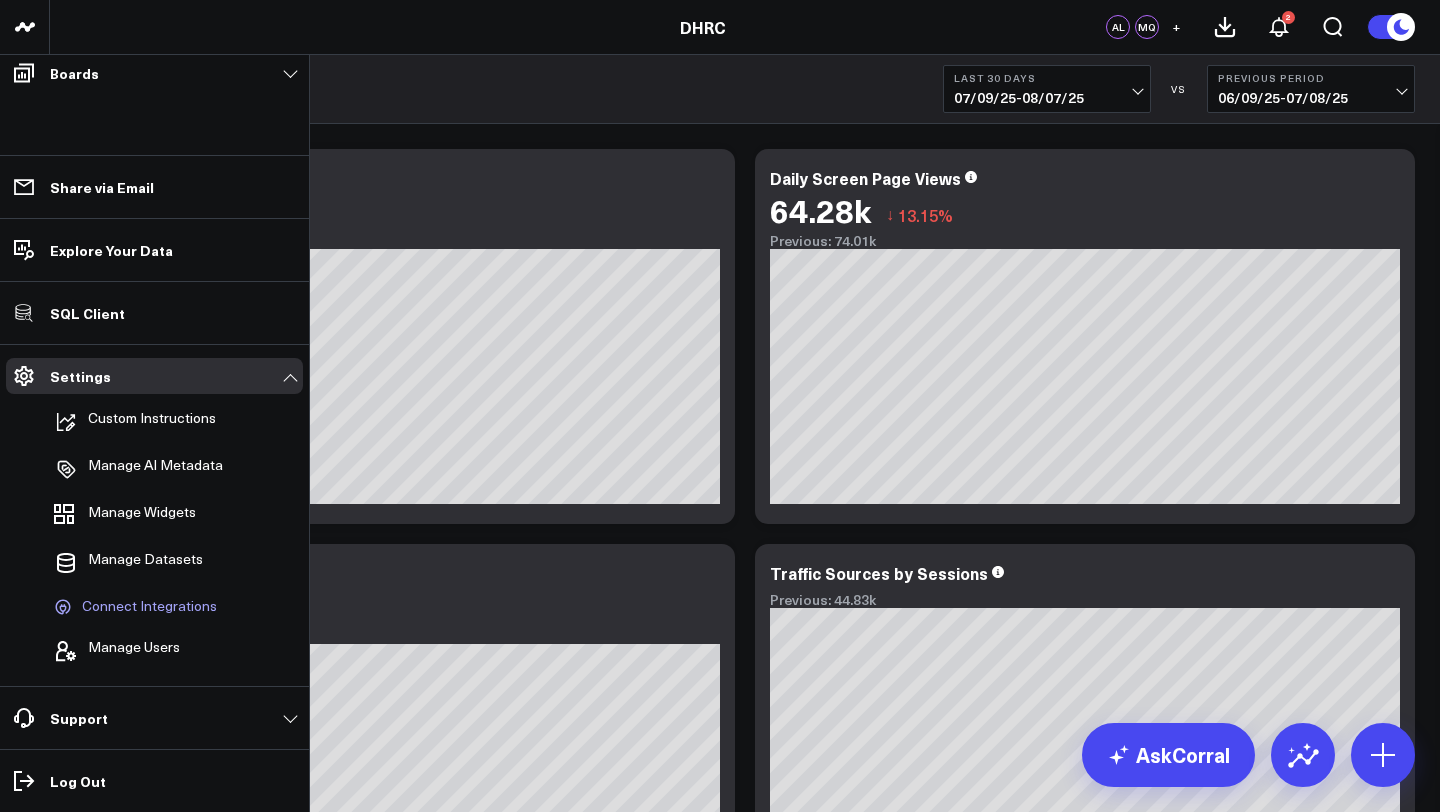 click on "Connect Integrations" at bounding box center (149, 607) 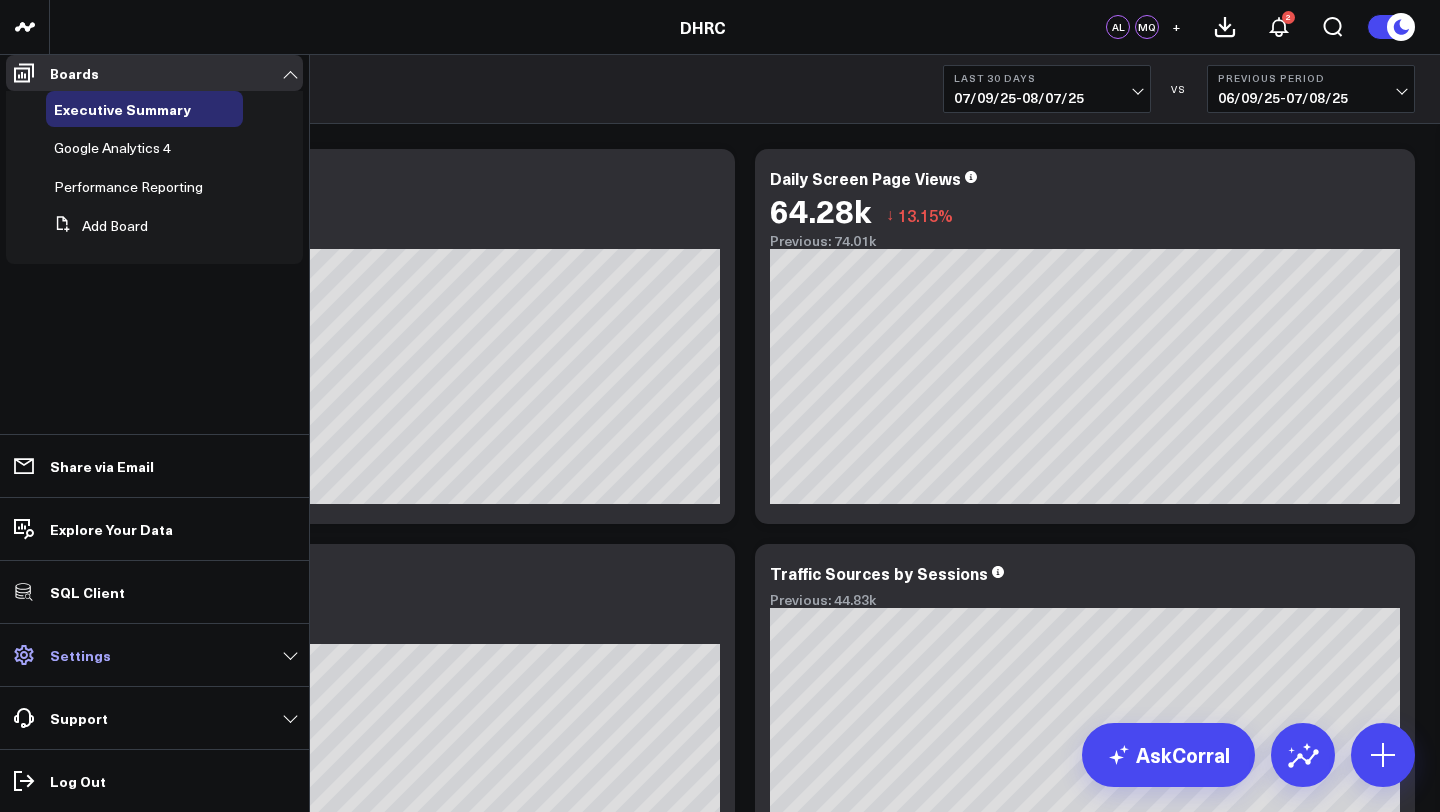 click on "Settings" at bounding box center (154, 655) 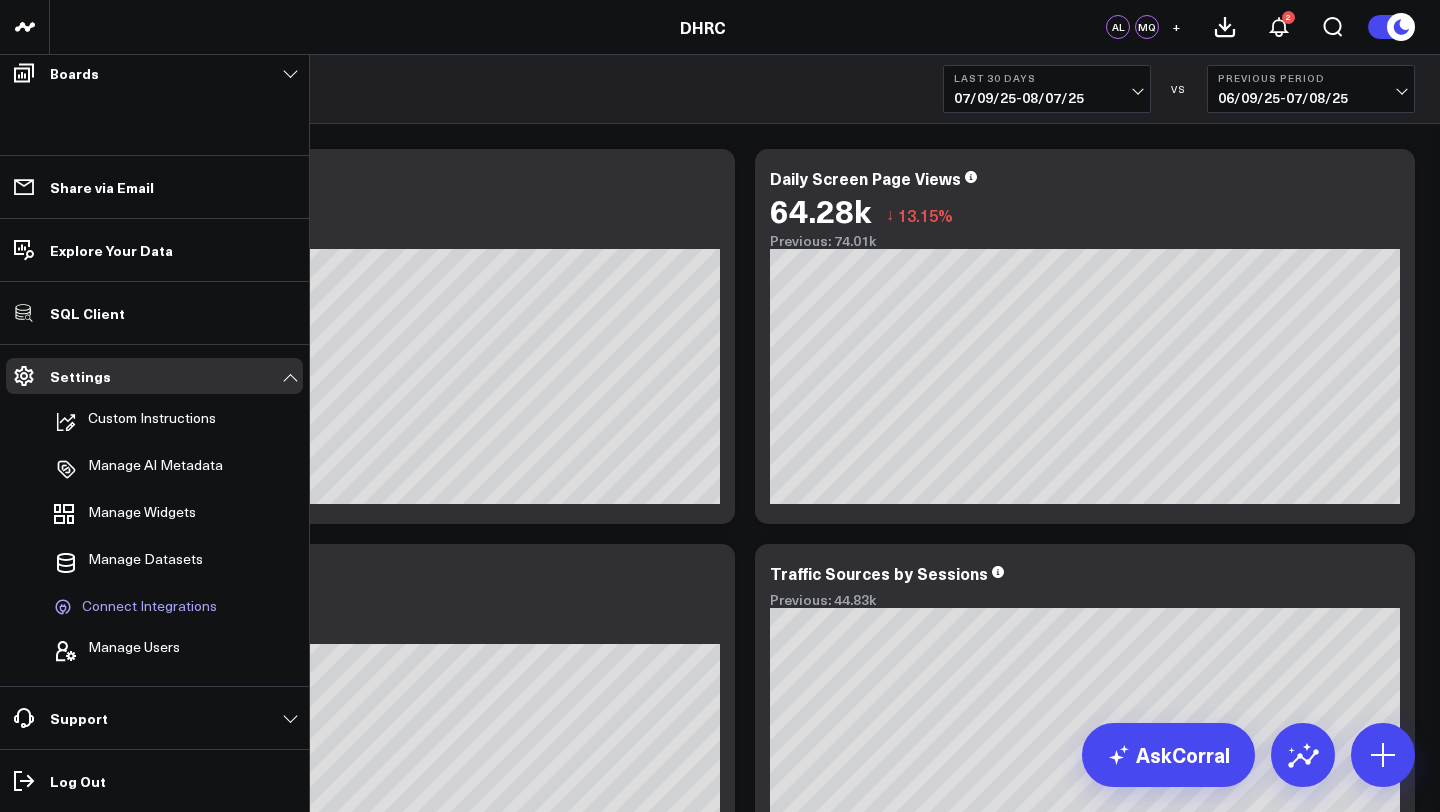 click on "Connect Integrations" at bounding box center [149, 607] 